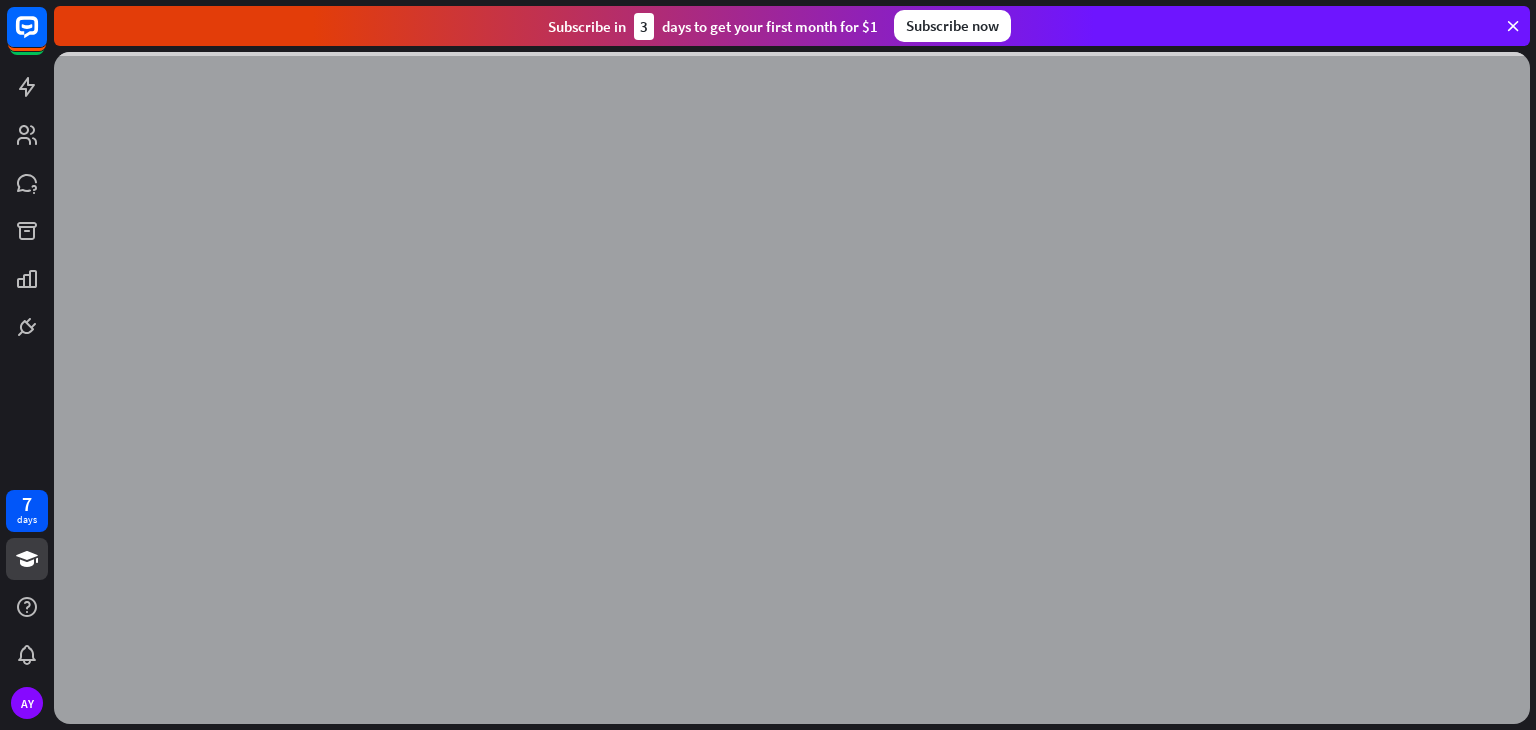 scroll, scrollTop: 0, scrollLeft: 0, axis: both 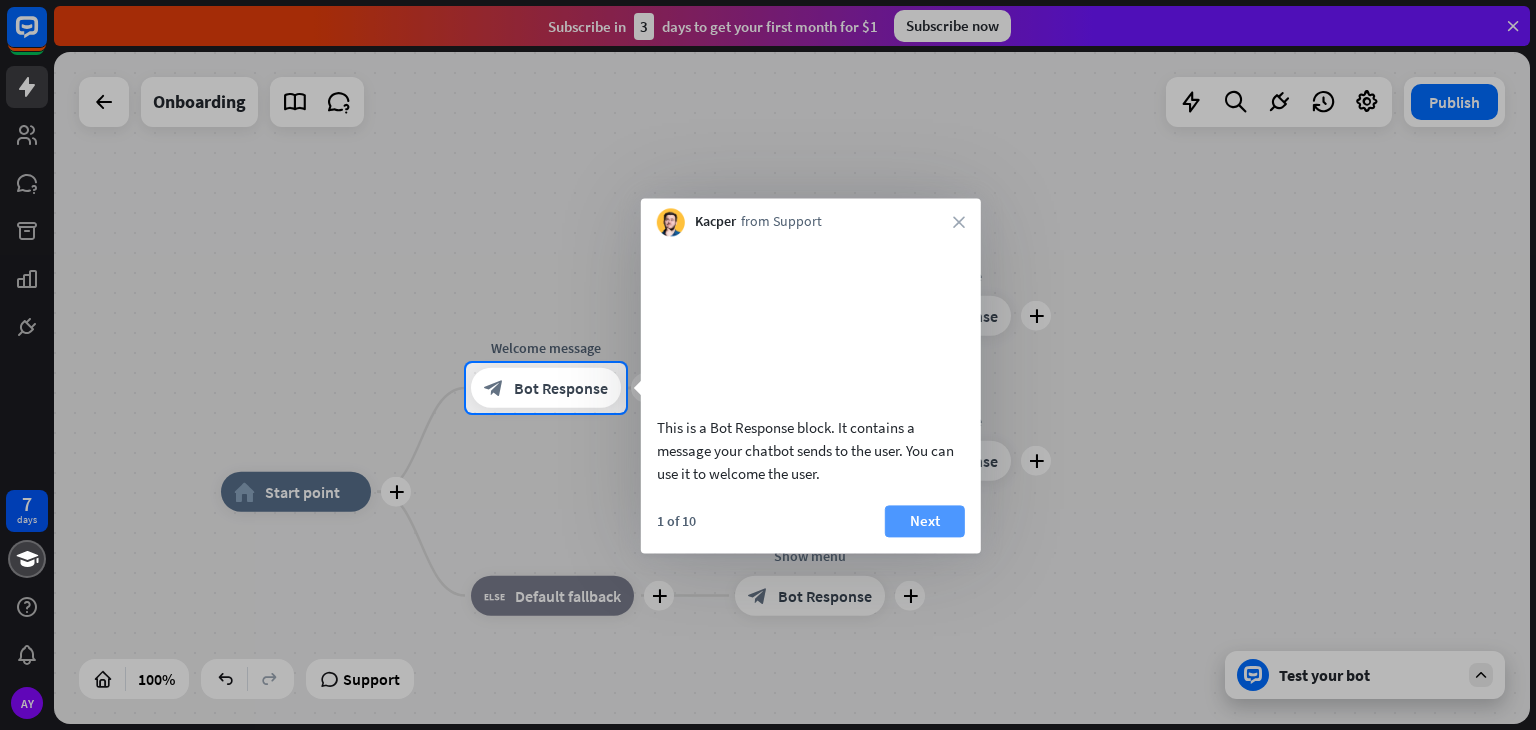 click on "Next" at bounding box center [925, 521] 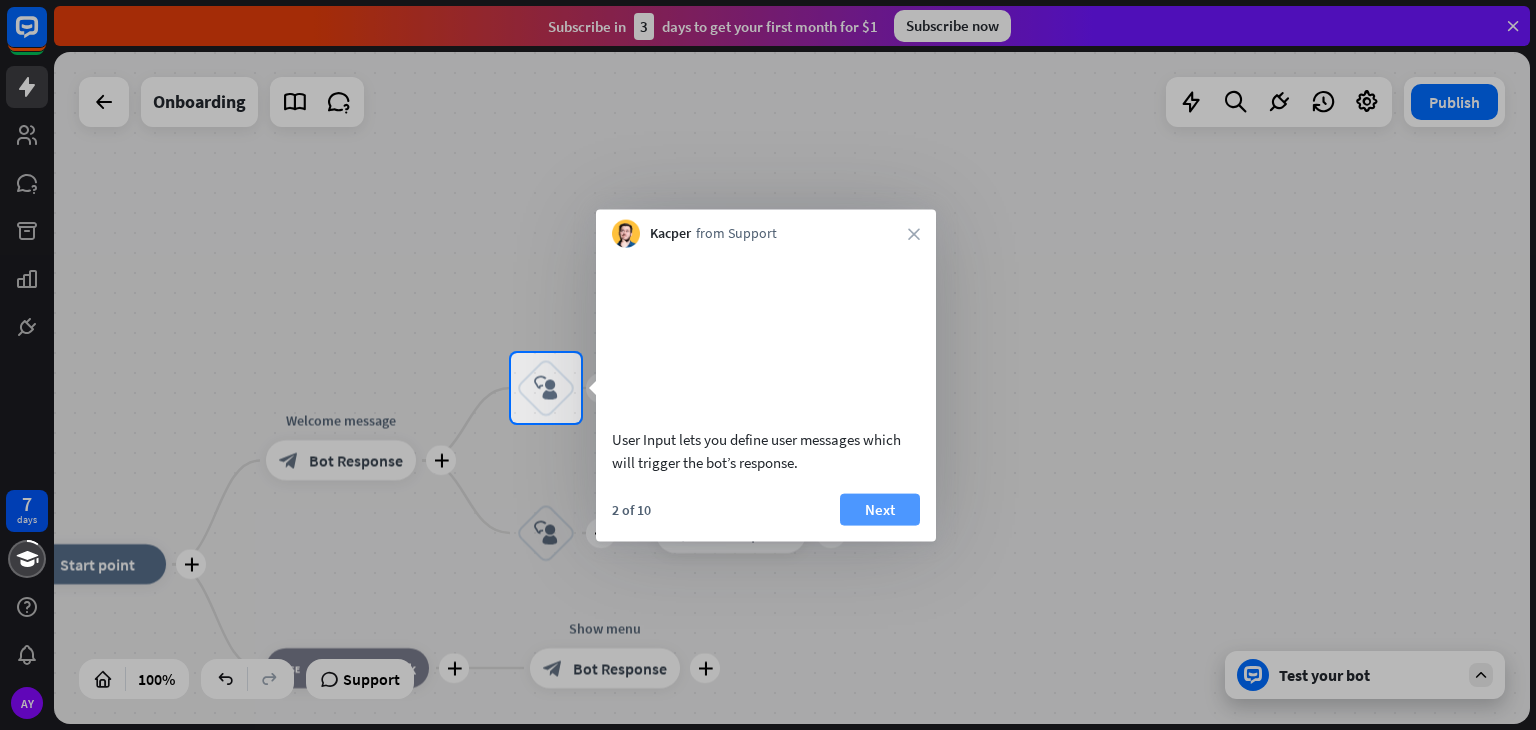 click on "Next" at bounding box center [880, 509] 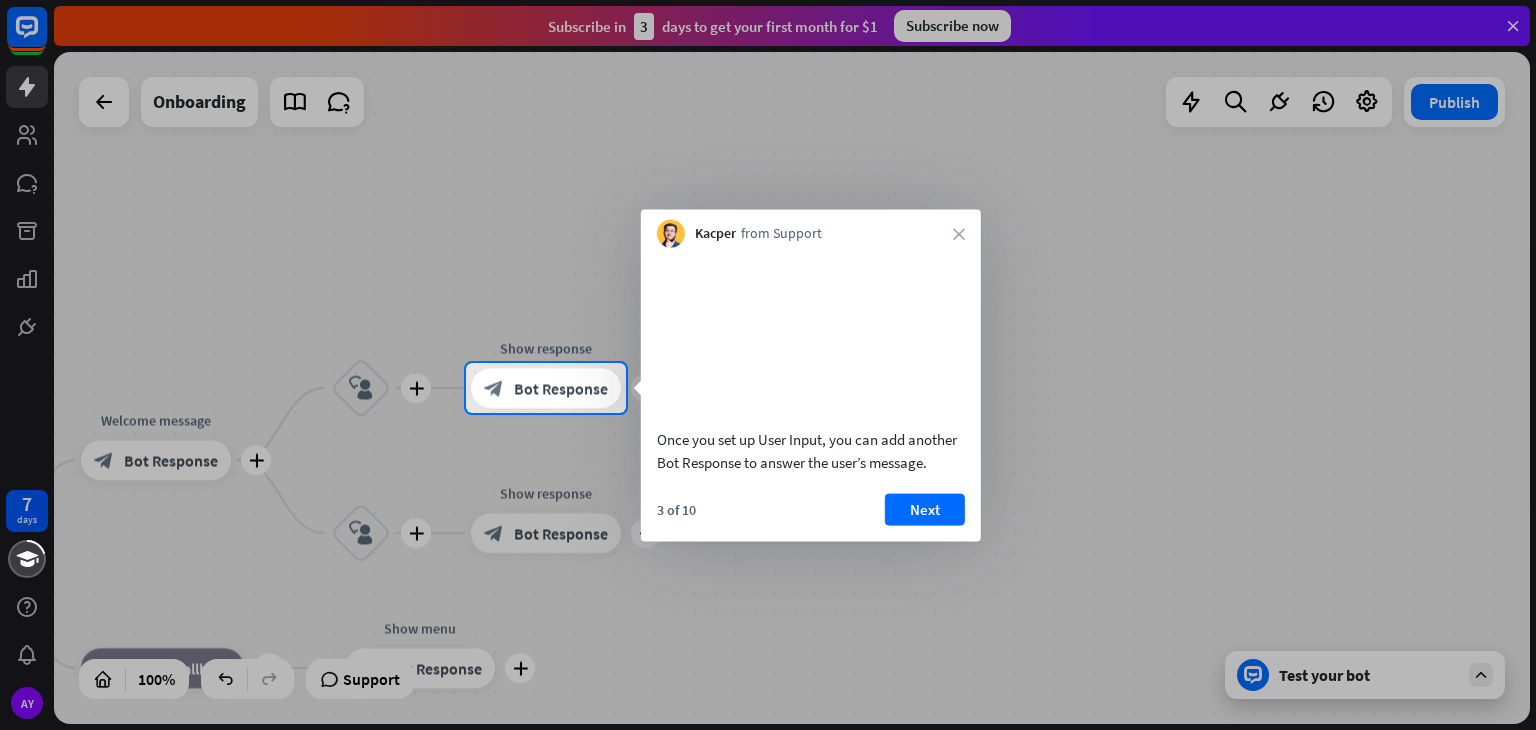 click on "Next" at bounding box center (925, 509) 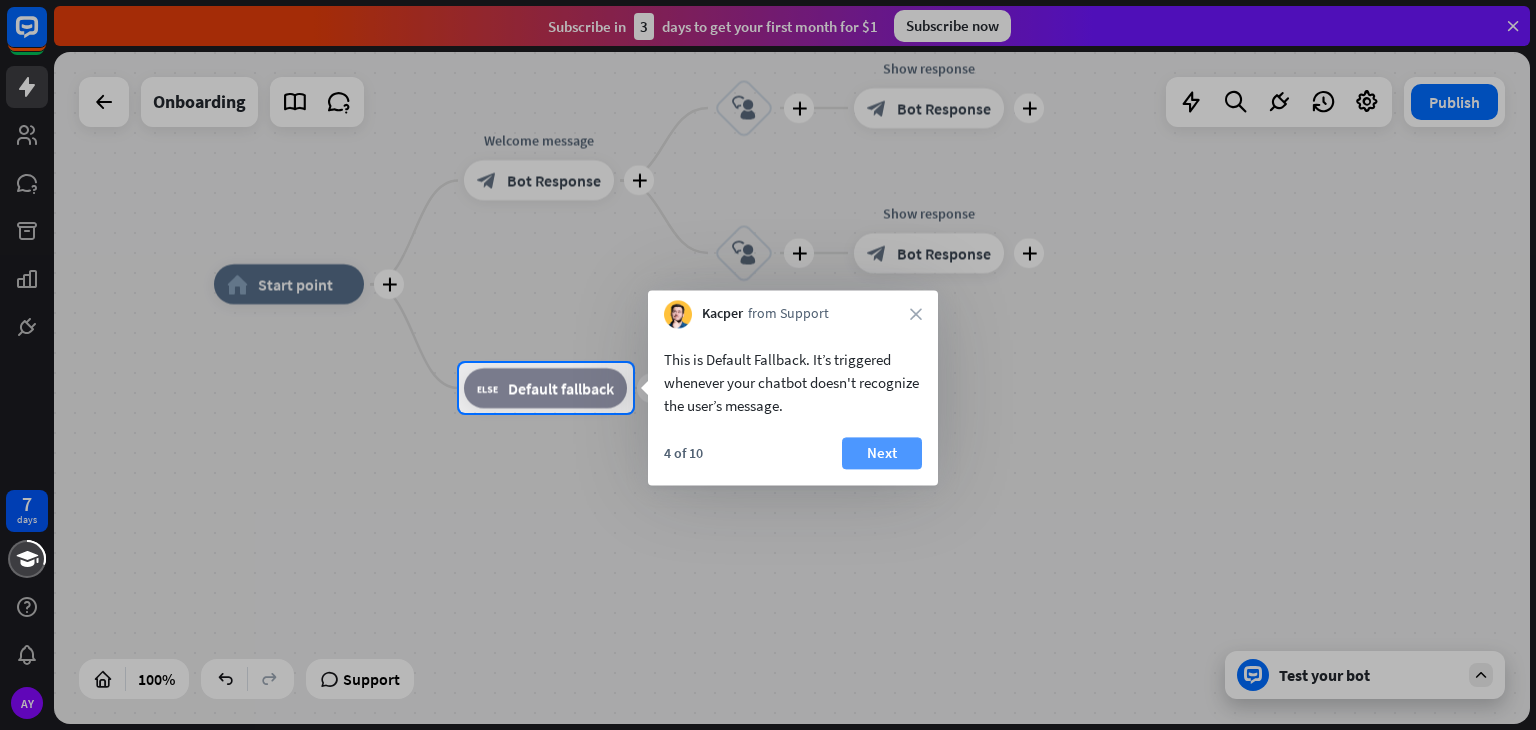 click on "Next" at bounding box center (882, 453) 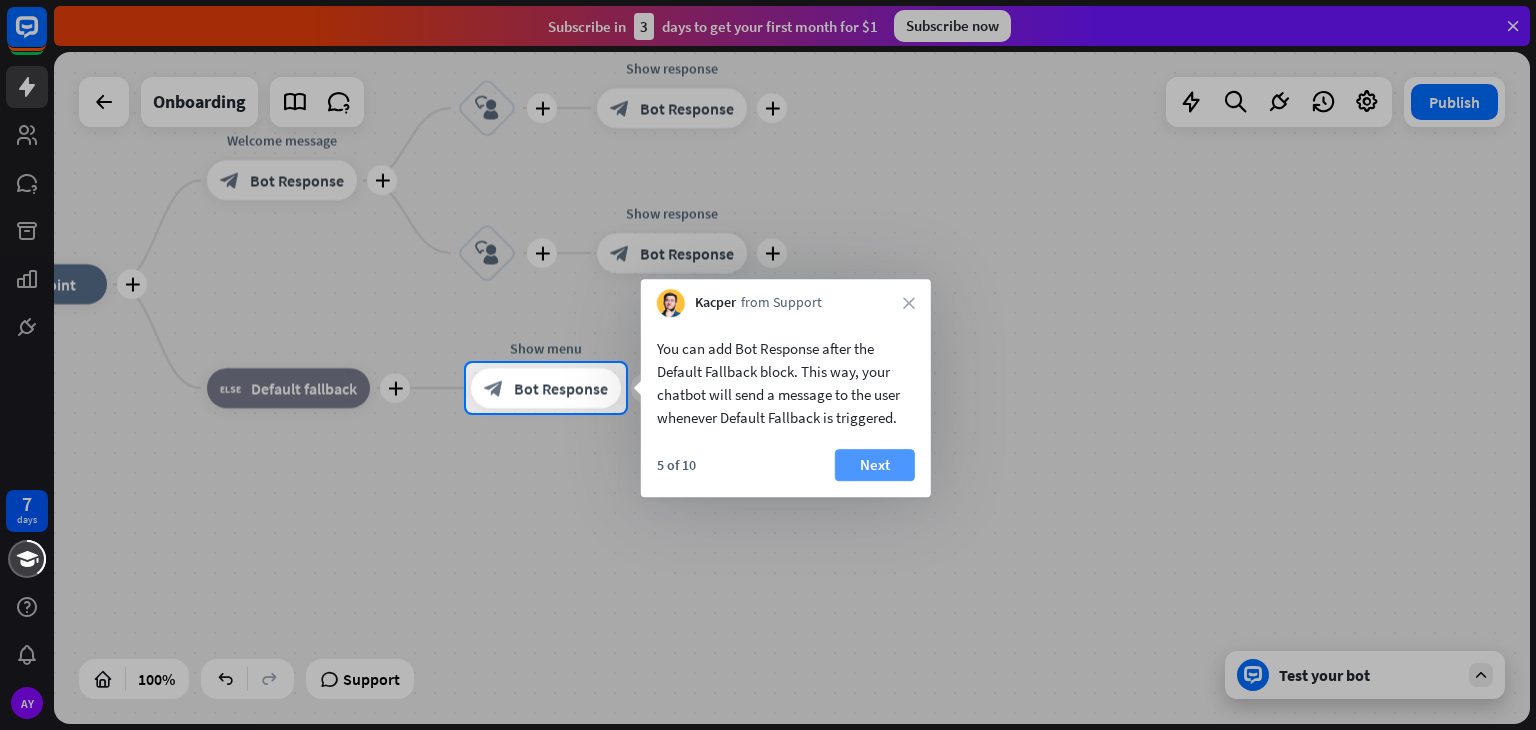 click on "Next" at bounding box center [875, 465] 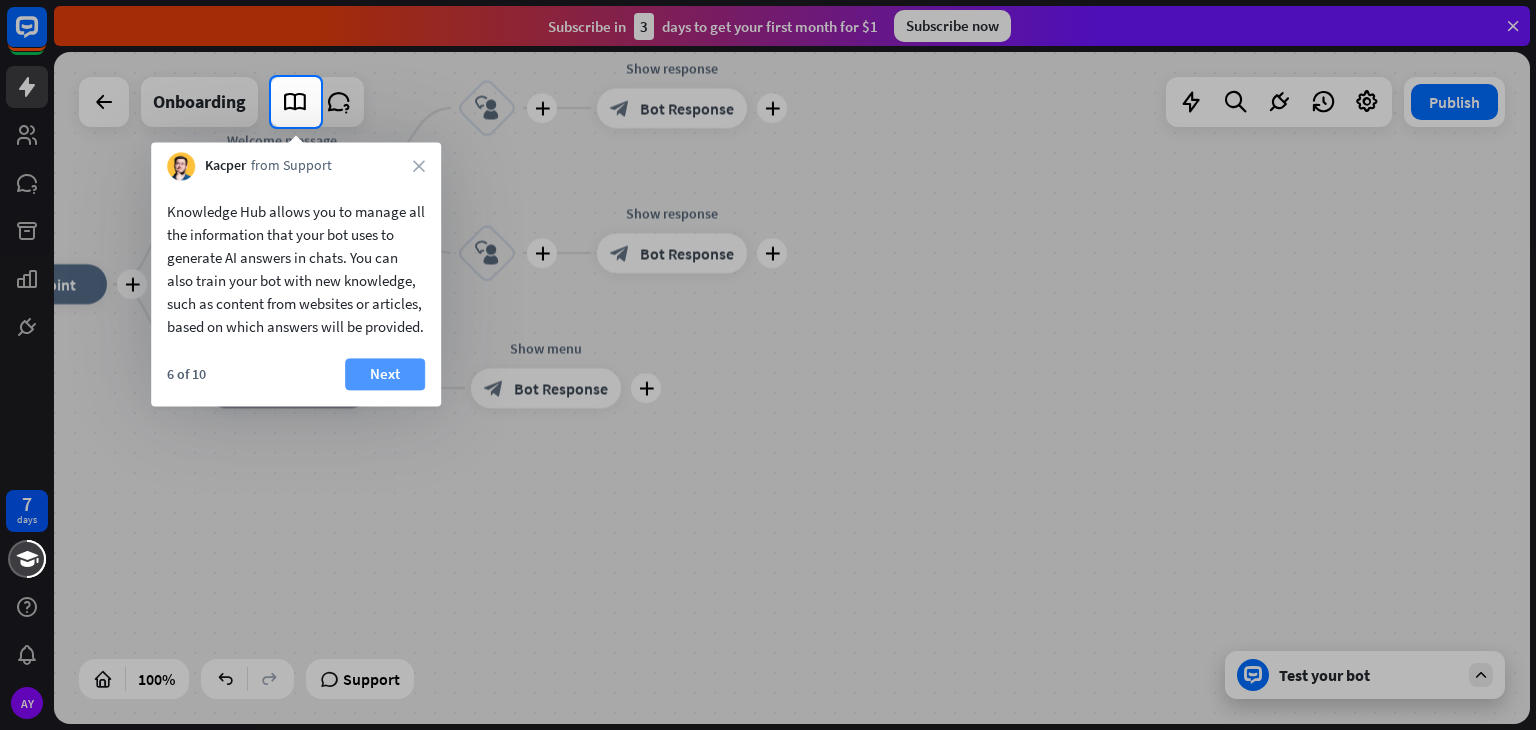 click on "Next" at bounding box center [385, 374] 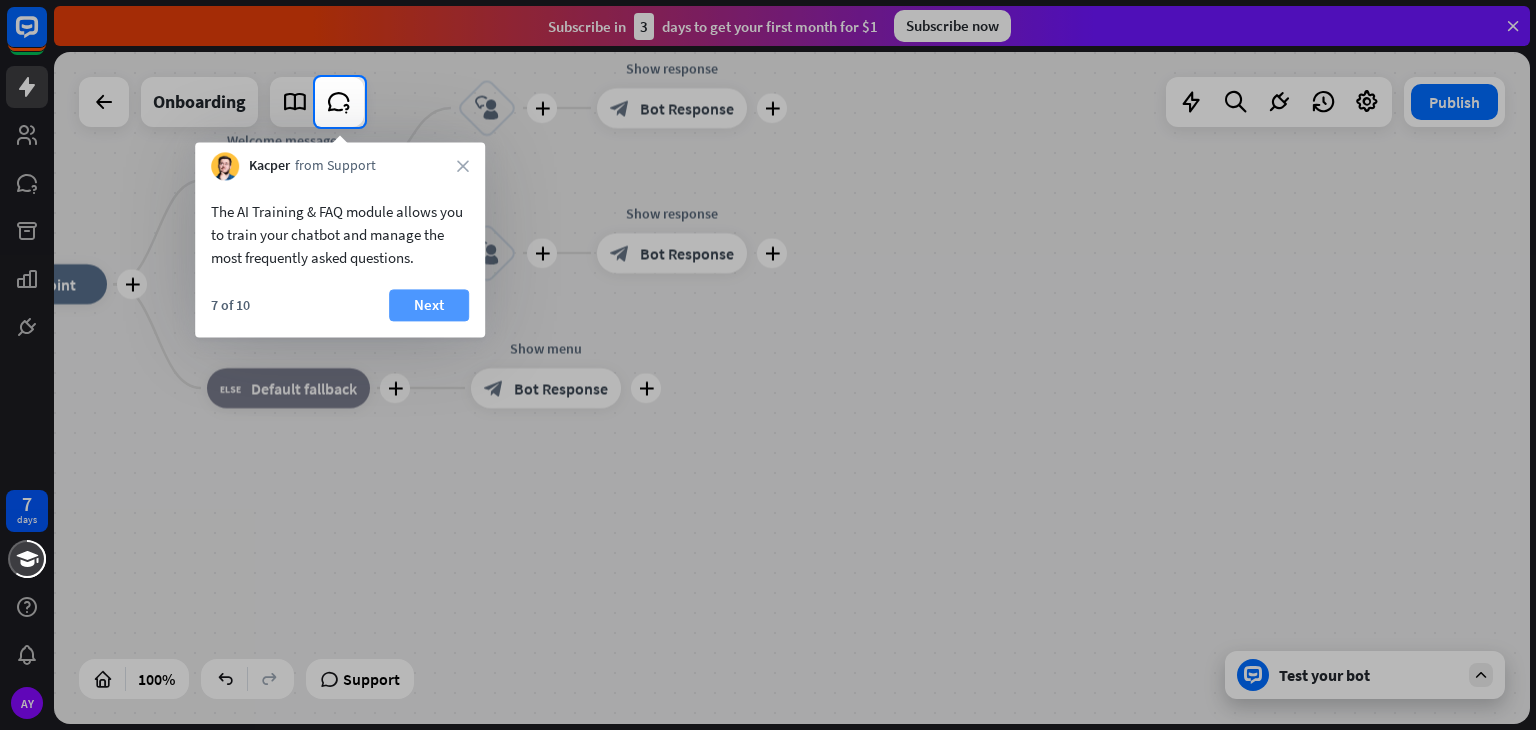 click on "Next" at bounding box center (429, 305) 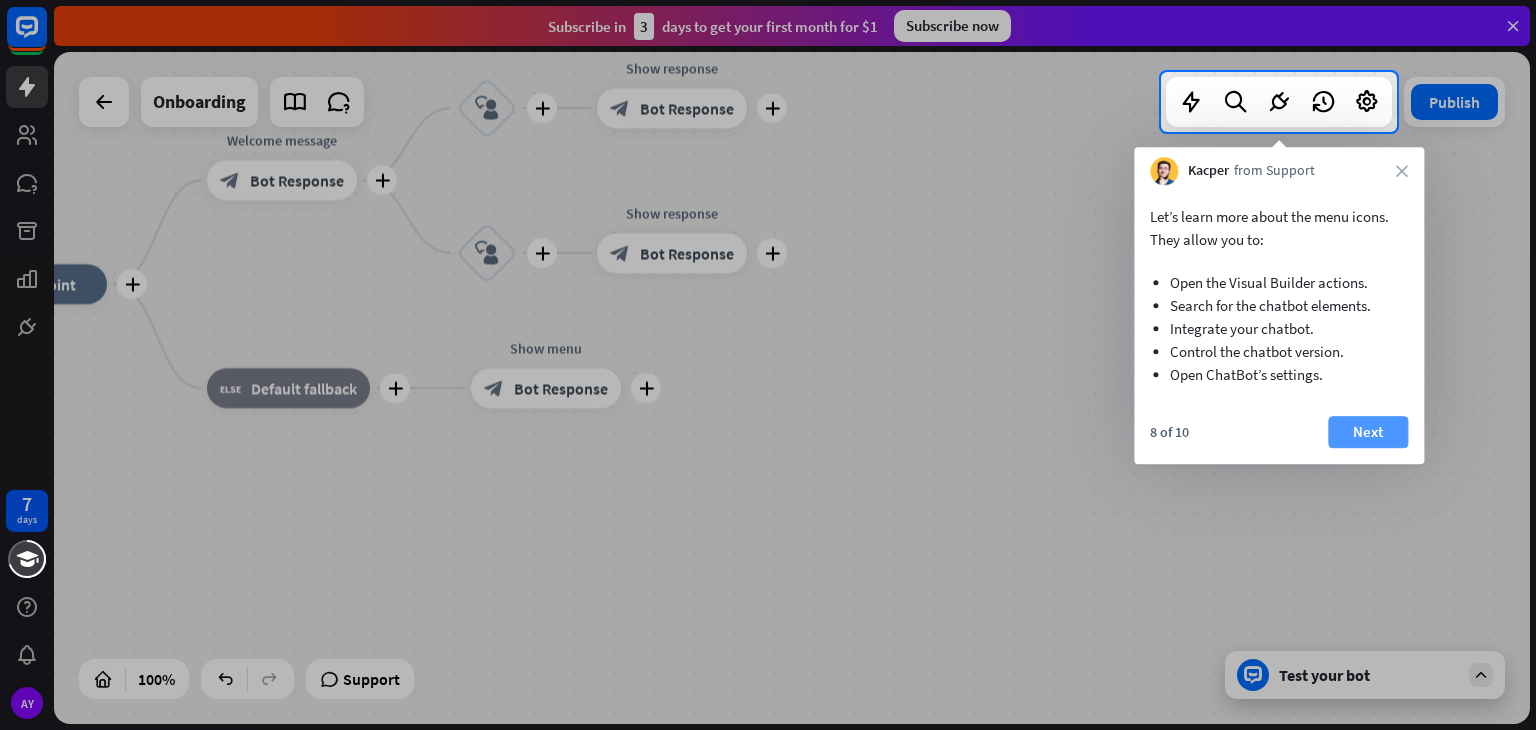 click on "Next" at bounding box center [1368, 432] 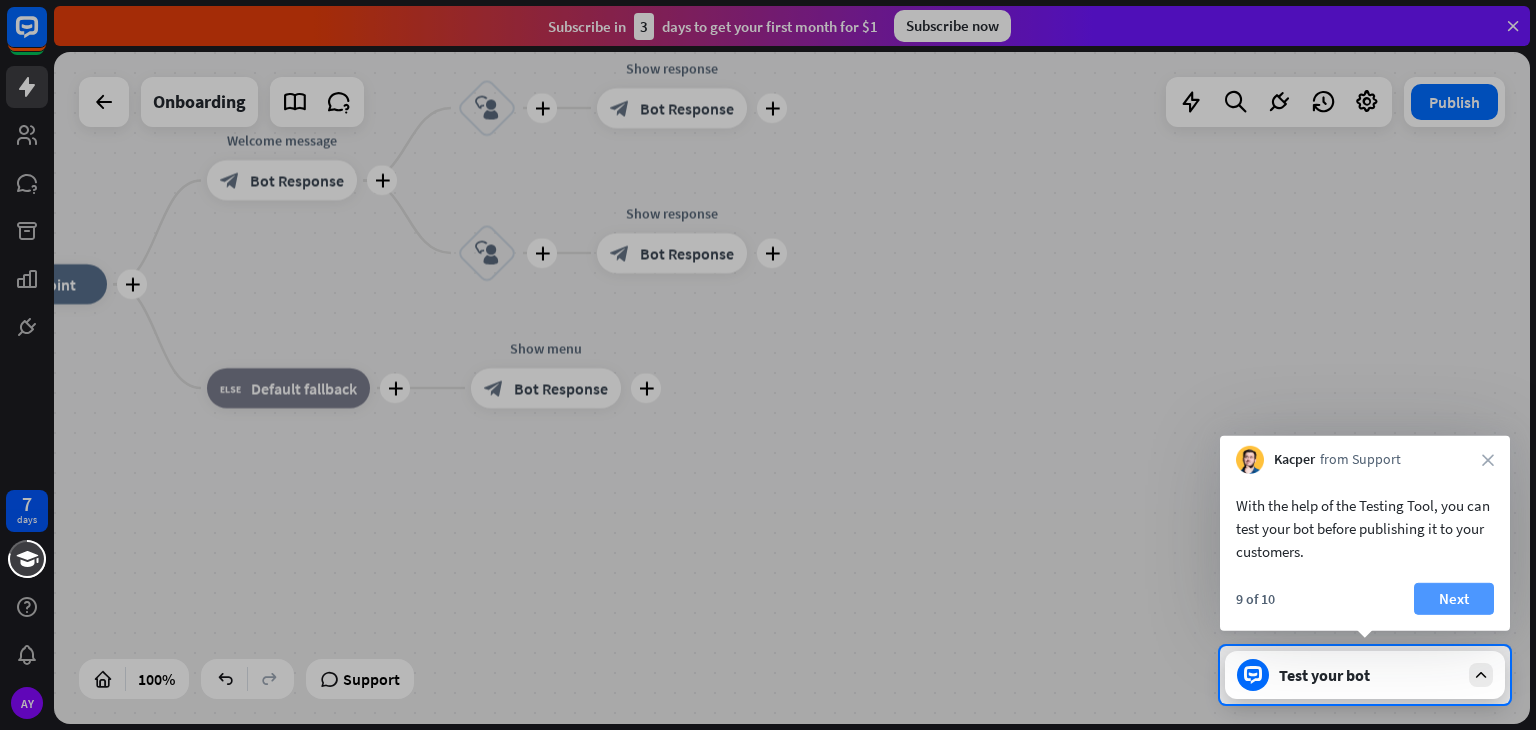 click on "Next" at bounding box center (1454, 599) 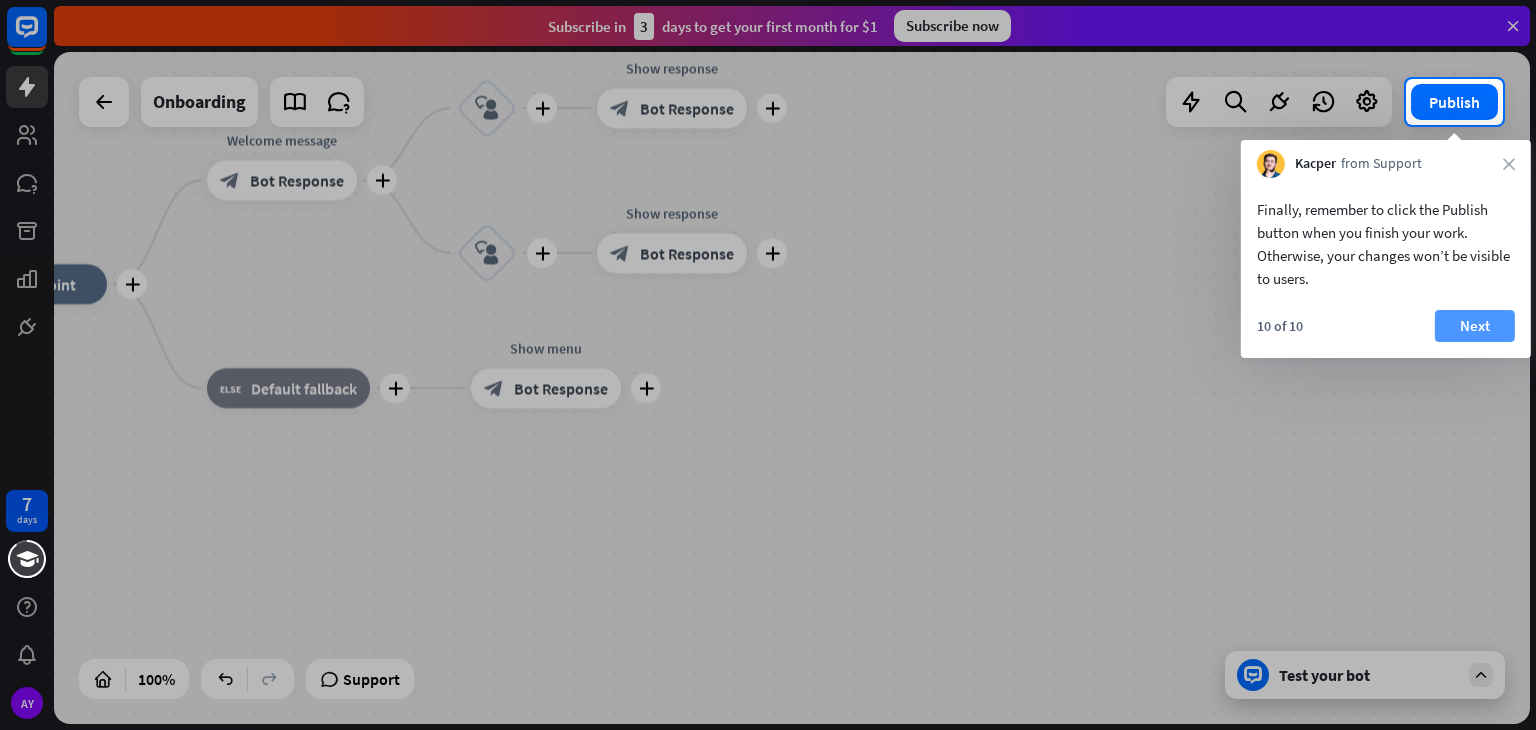 click on "Next" at bounding box center [1475, 326] 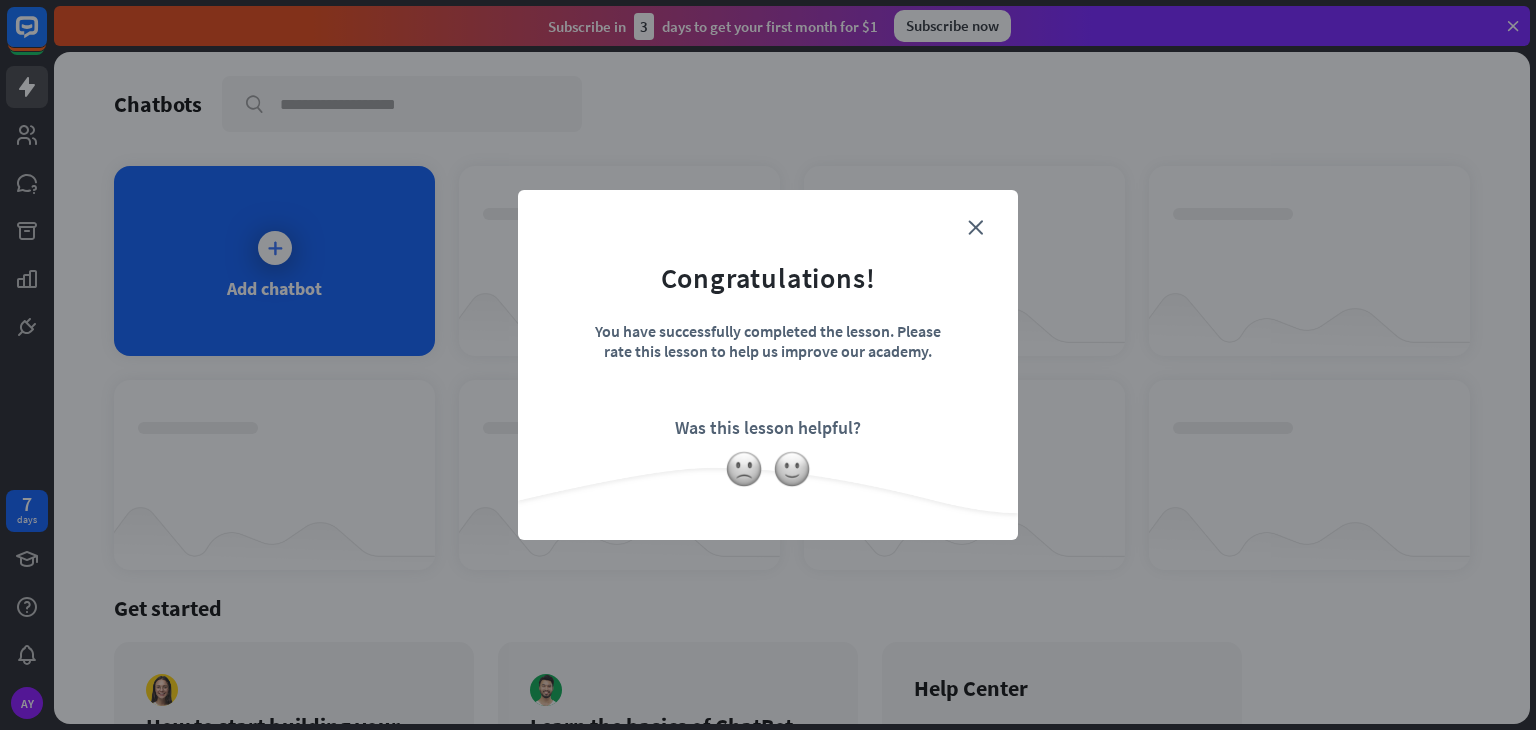 click on "close
Congratulations!
You have successfully completed the lesson.
Please rate this lesson to help us improve our
academy.
Was this lesson helpful?" at bounding box center (768, 365) 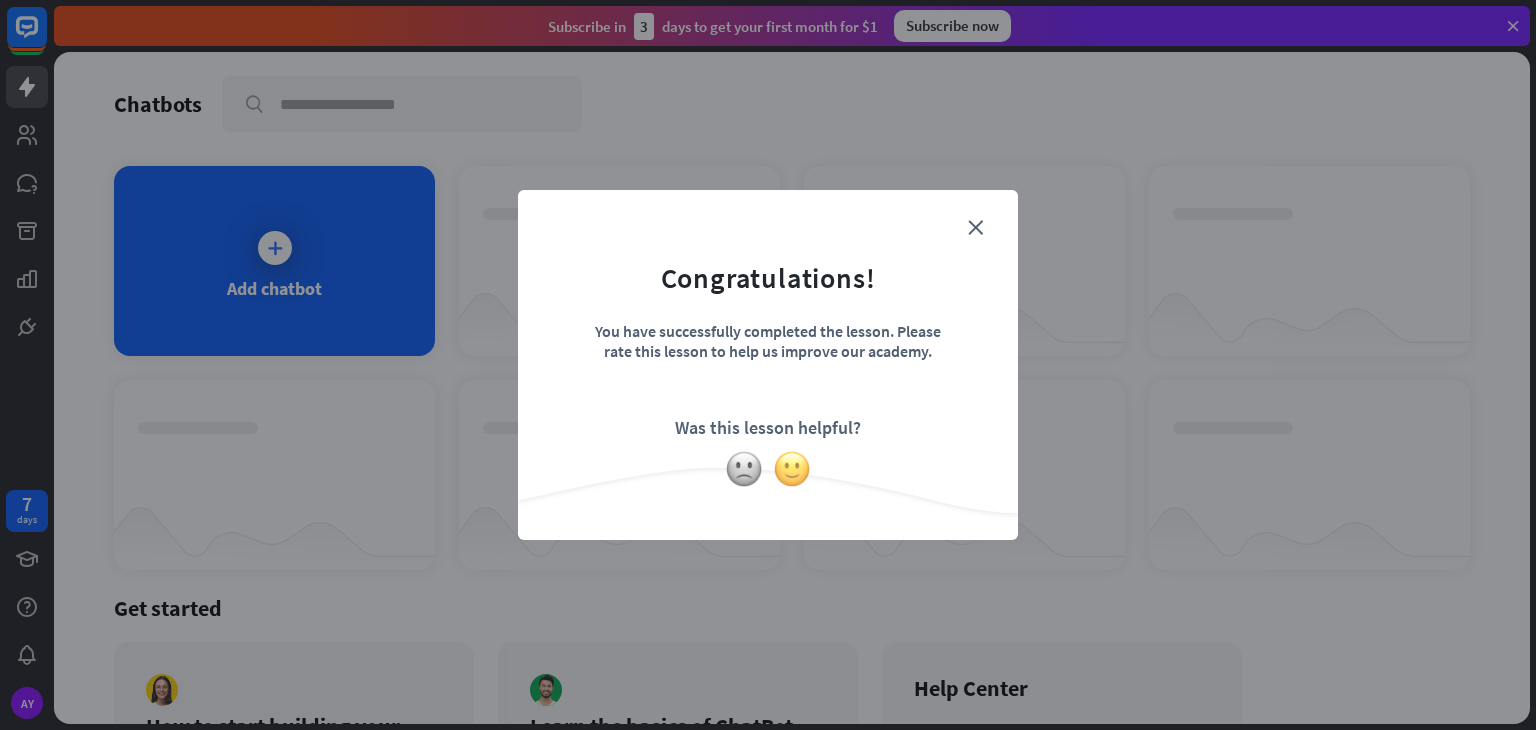click at bounding box center (792, 469) 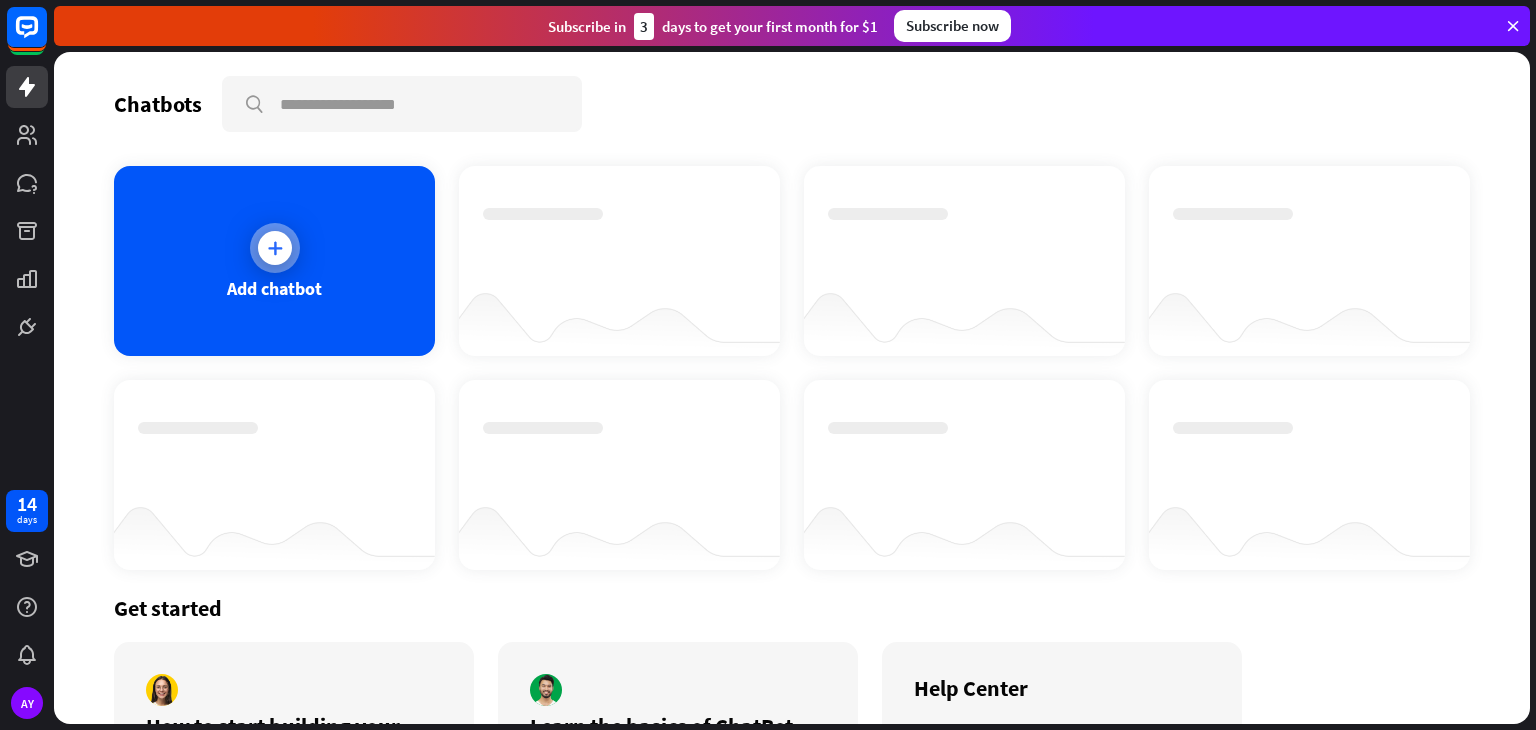 click on "Add chatbot" at bounding box center (274, 261) 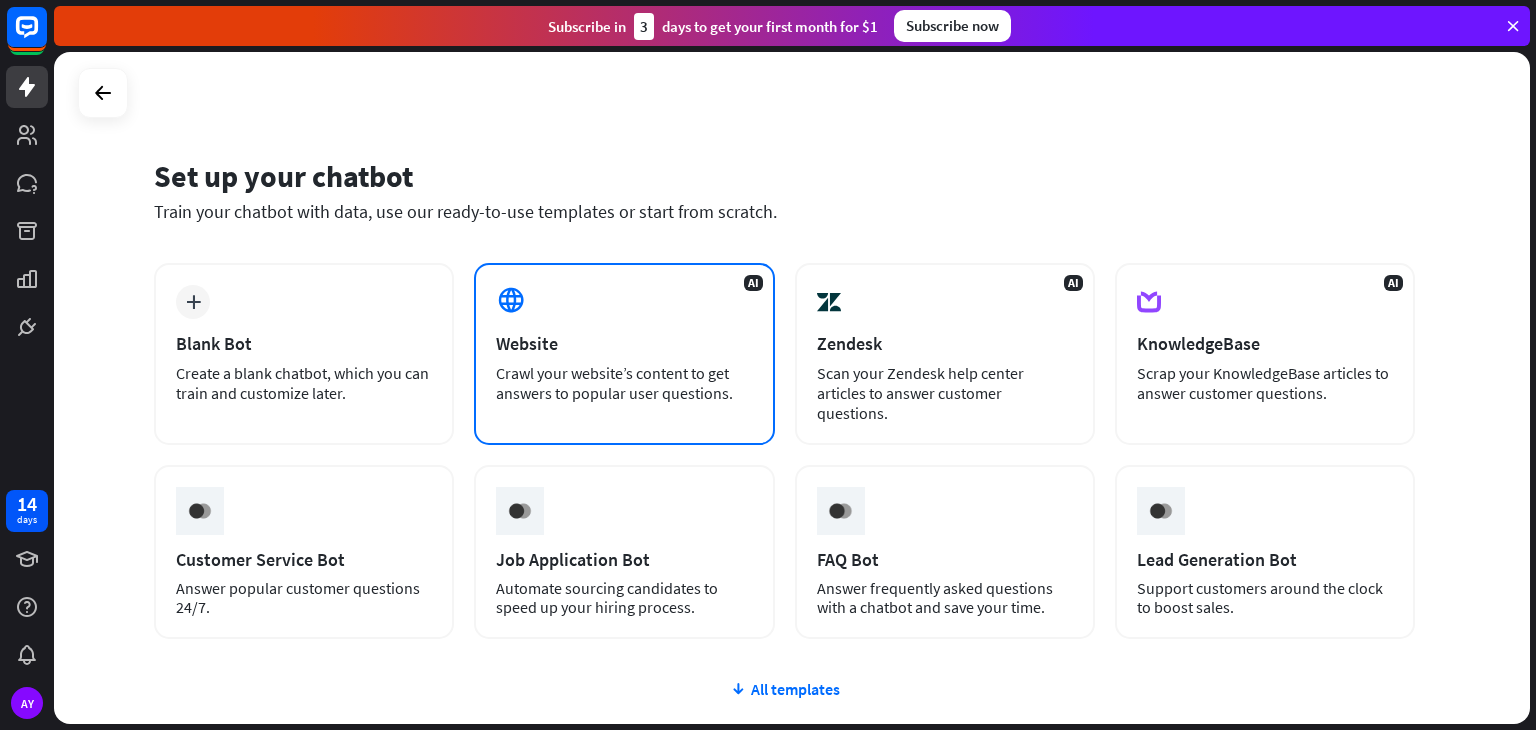 click on "Crawl your website’s content to get answers to
popular user questions." at bounding box center (624, 383) 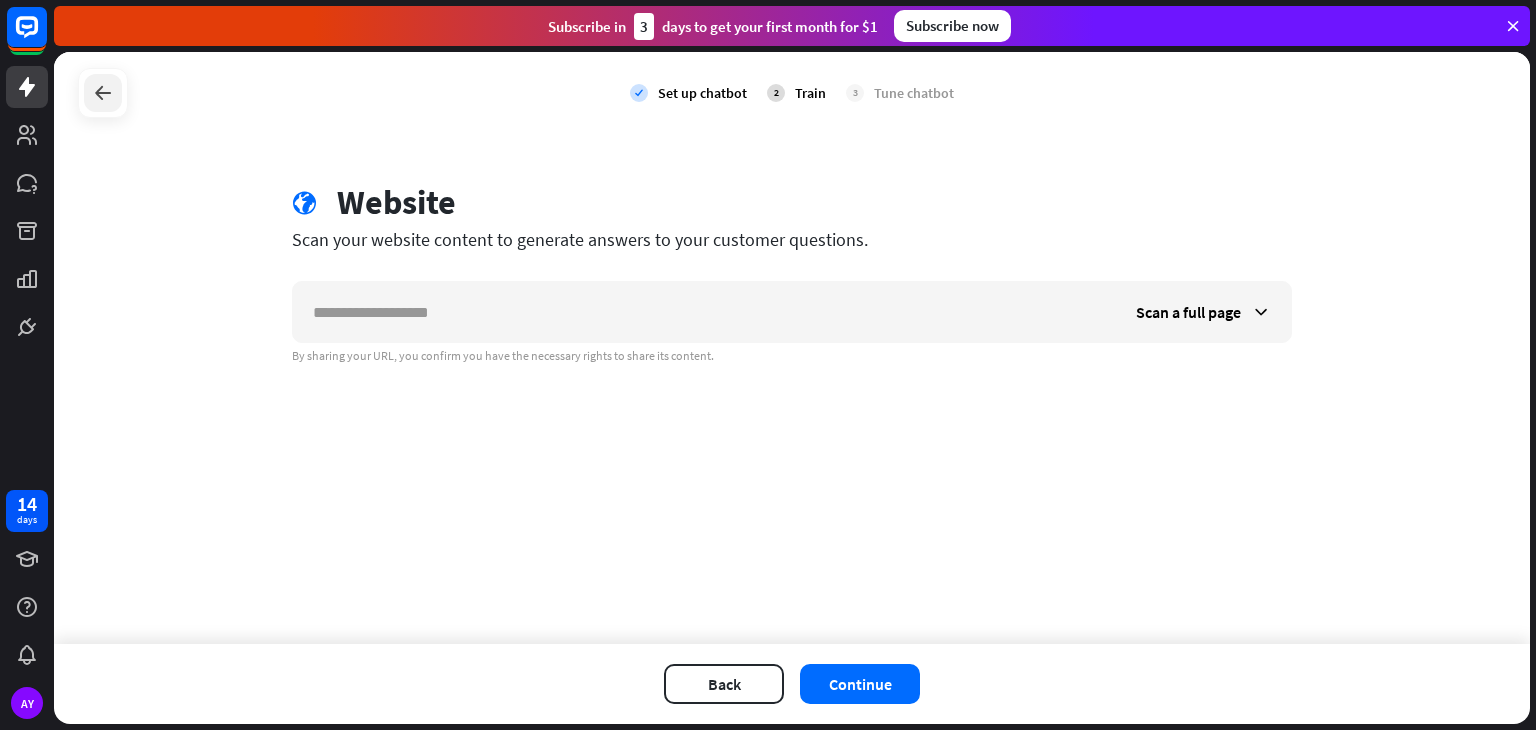 click at bounding box center [103, 93] 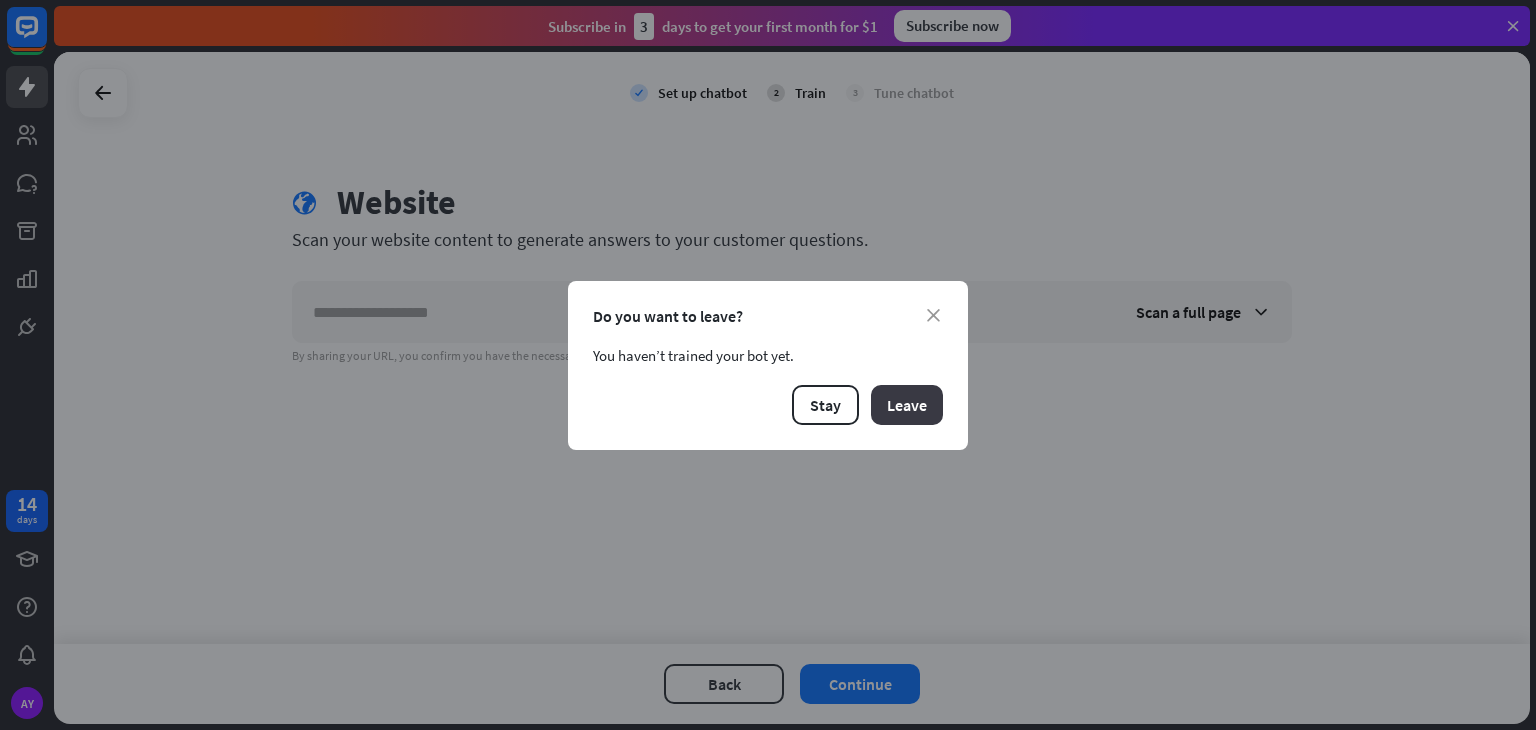 click on "Leave" at bounding box center [907, 405] 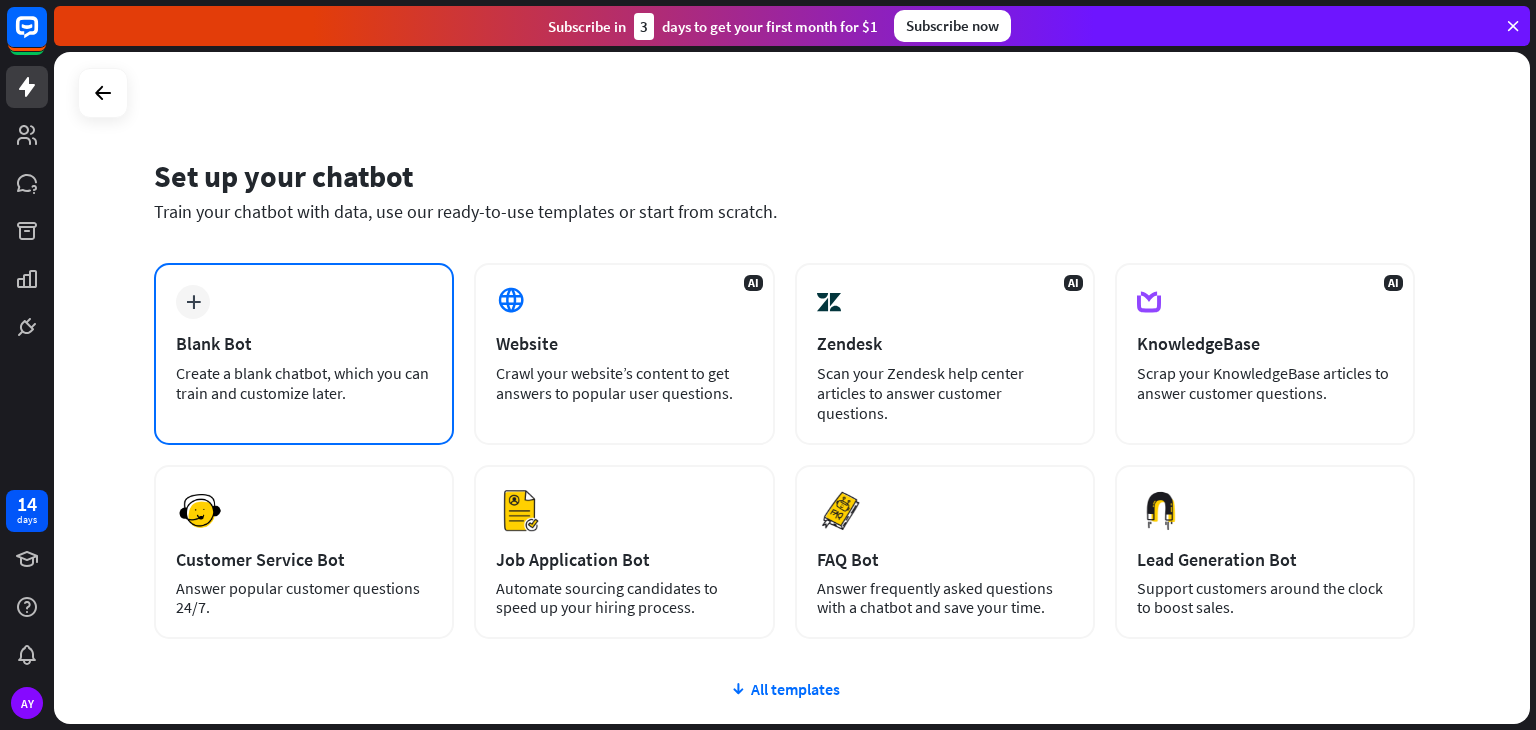 click on "Blank Bot" at bounding box center (304, 343) 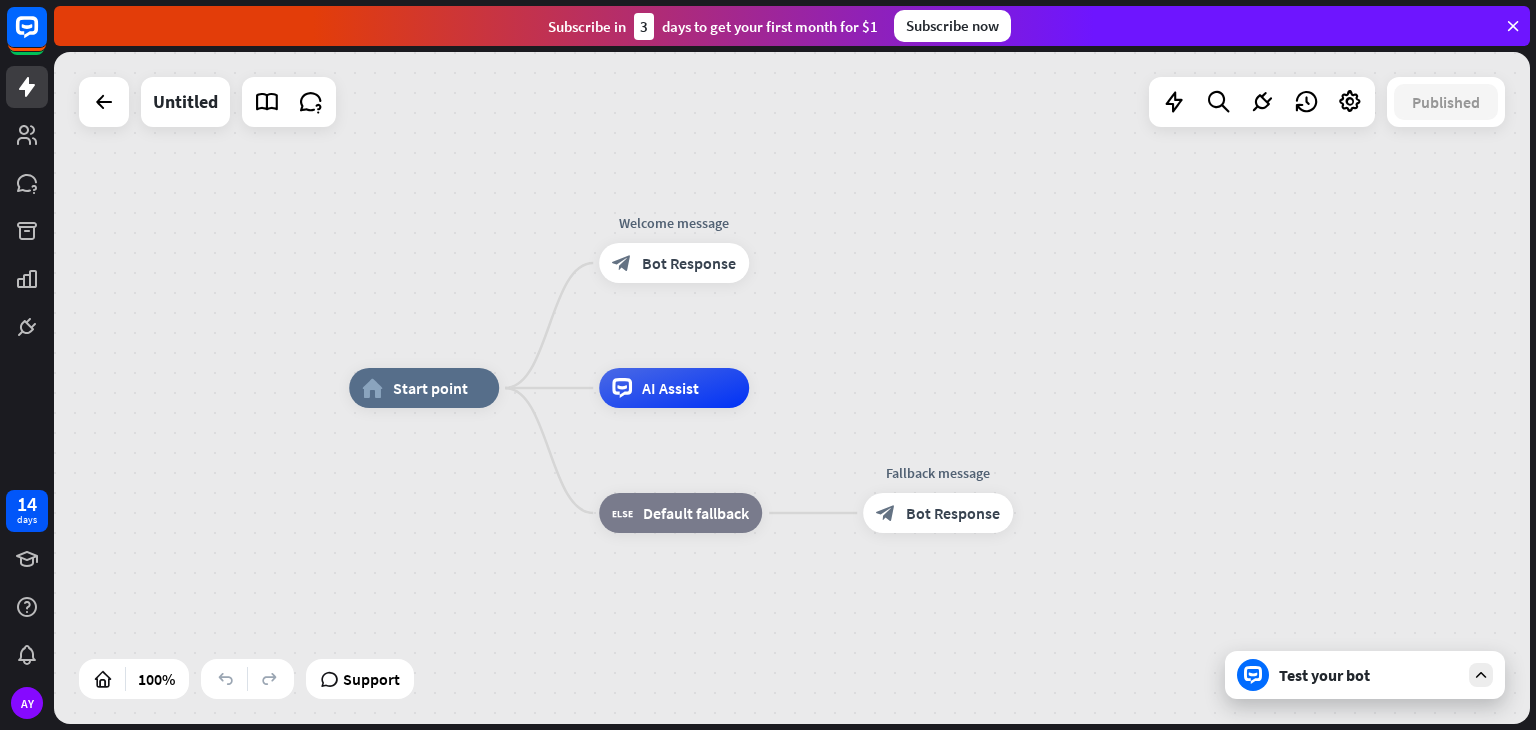 click on "Test your bot" at bounding box center [1369, 675] 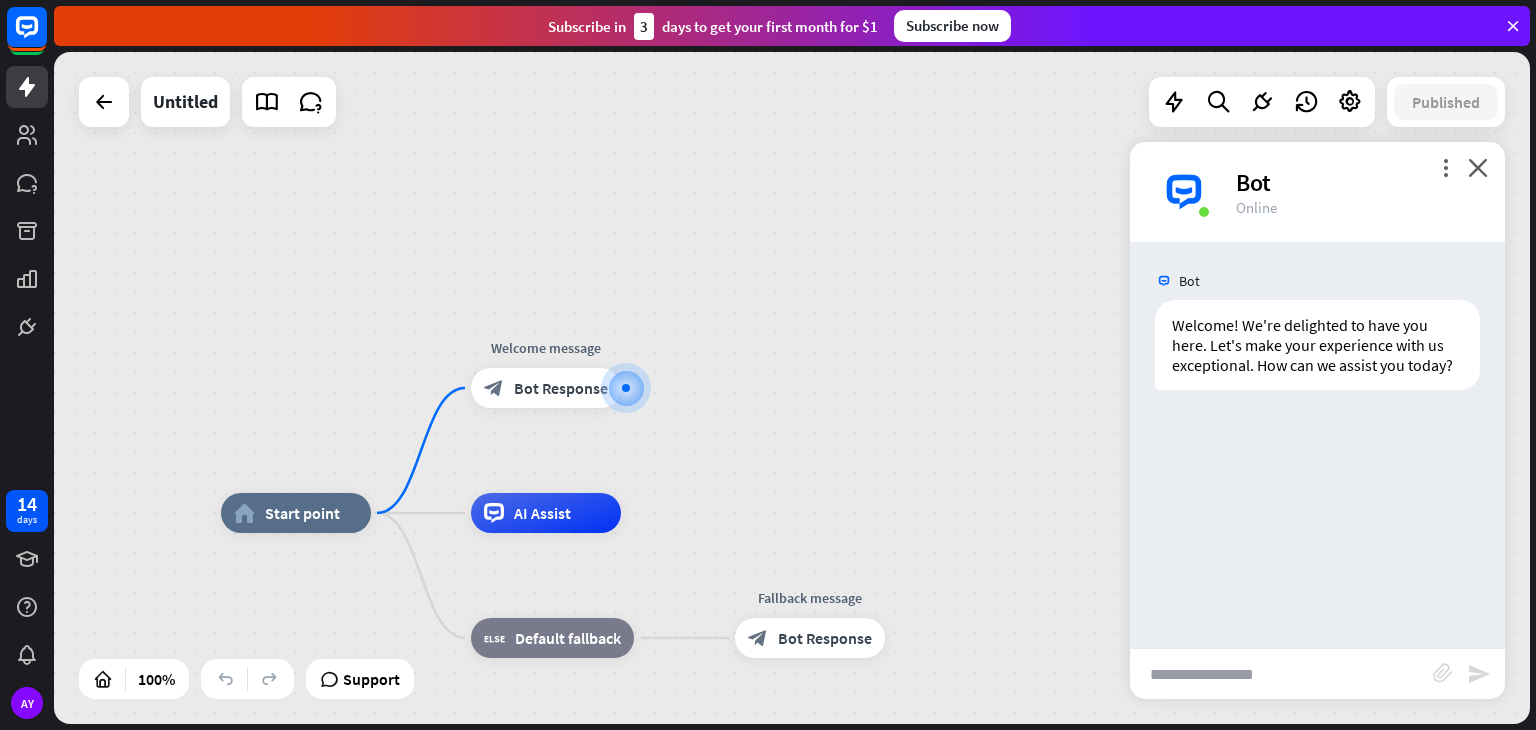 click at bounding box center (1281, 674) 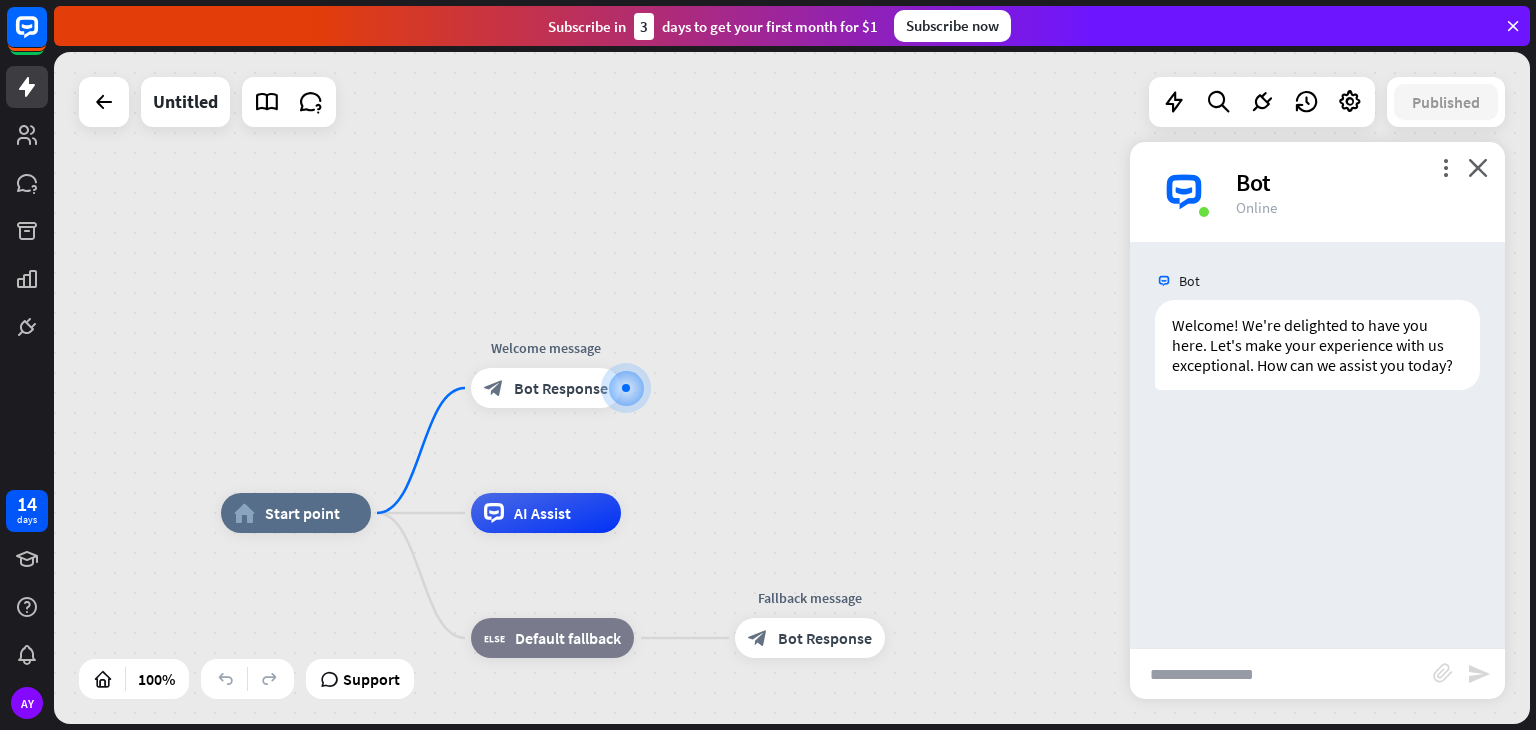 paste on "**********" 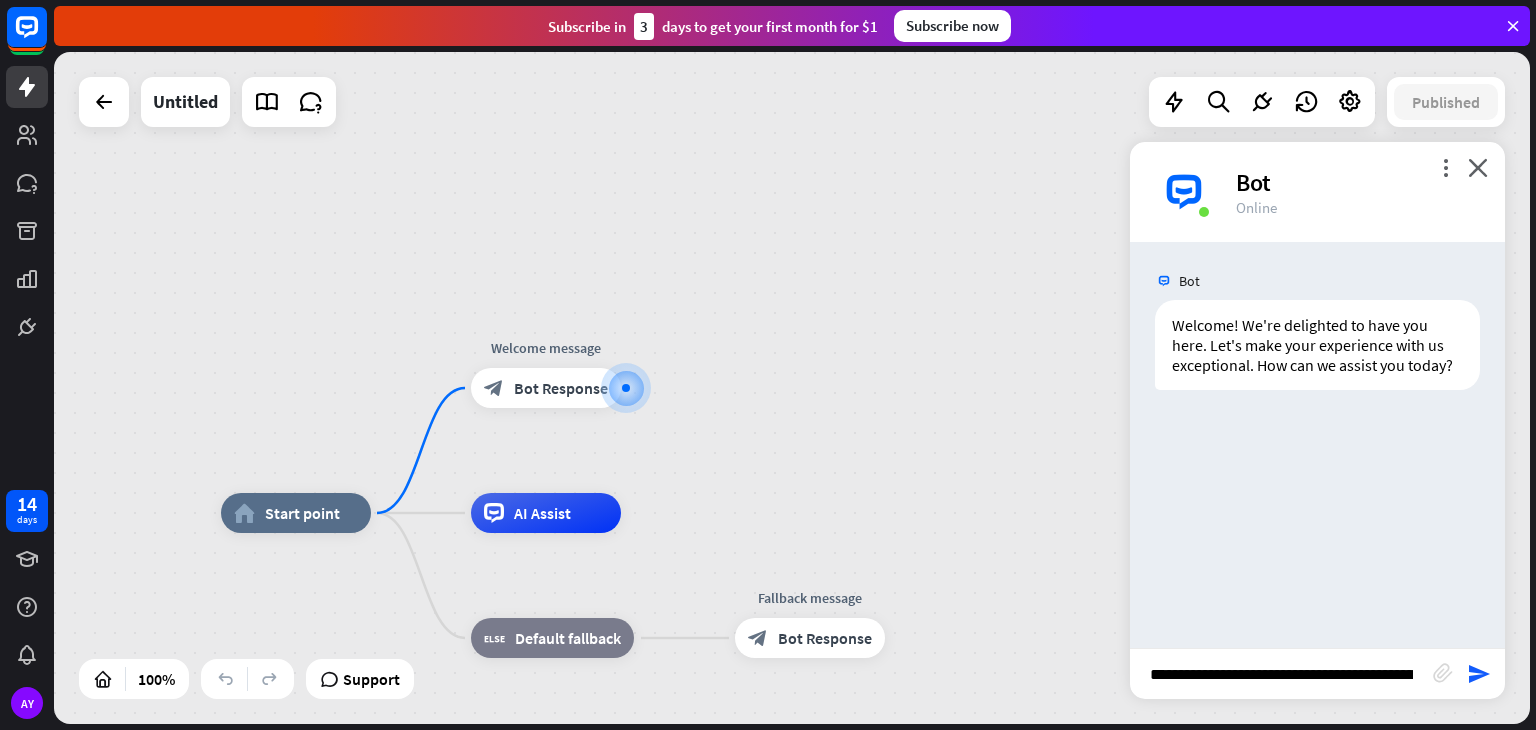 scroll, scrollTop: 0, scrollLeft: 77, axis: horizontal 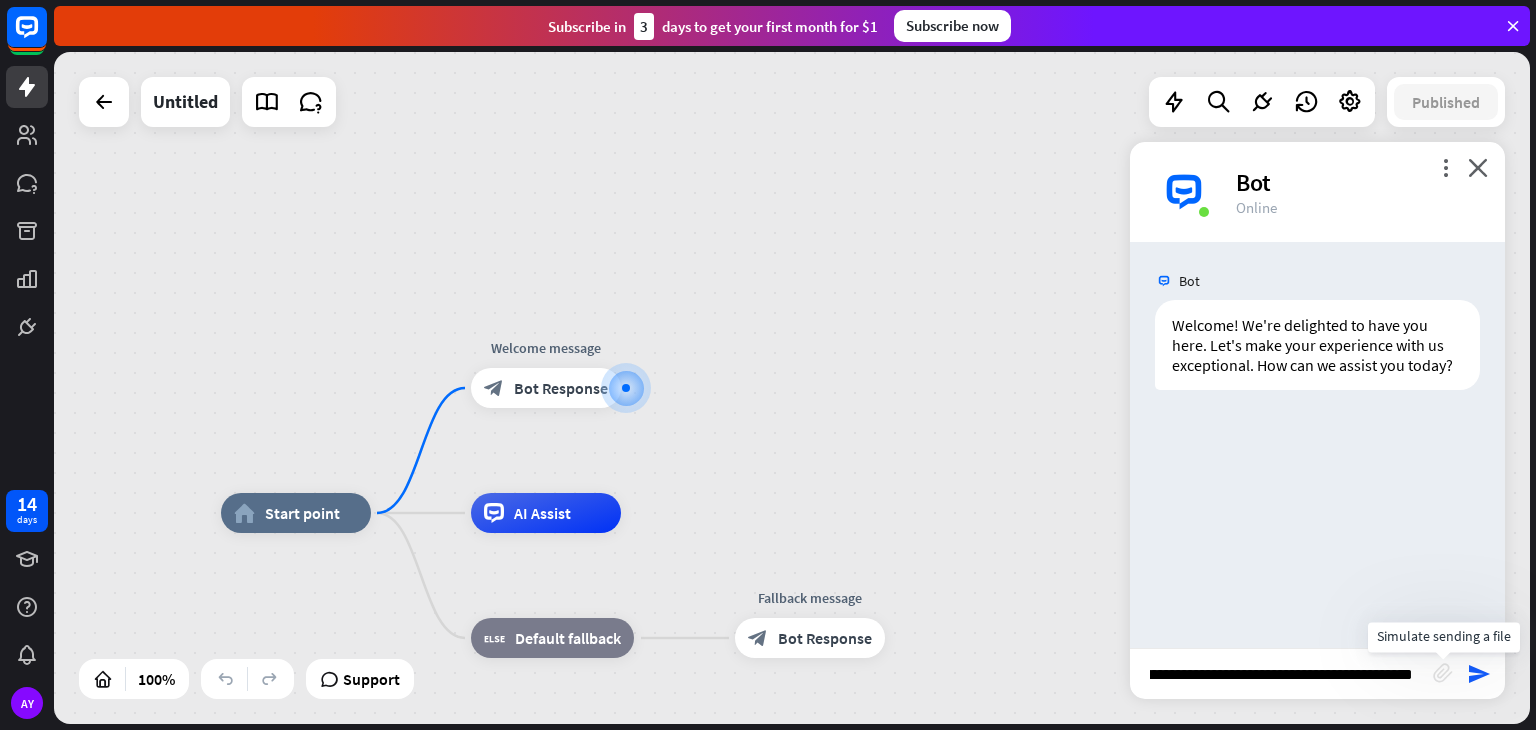 type on "**********" 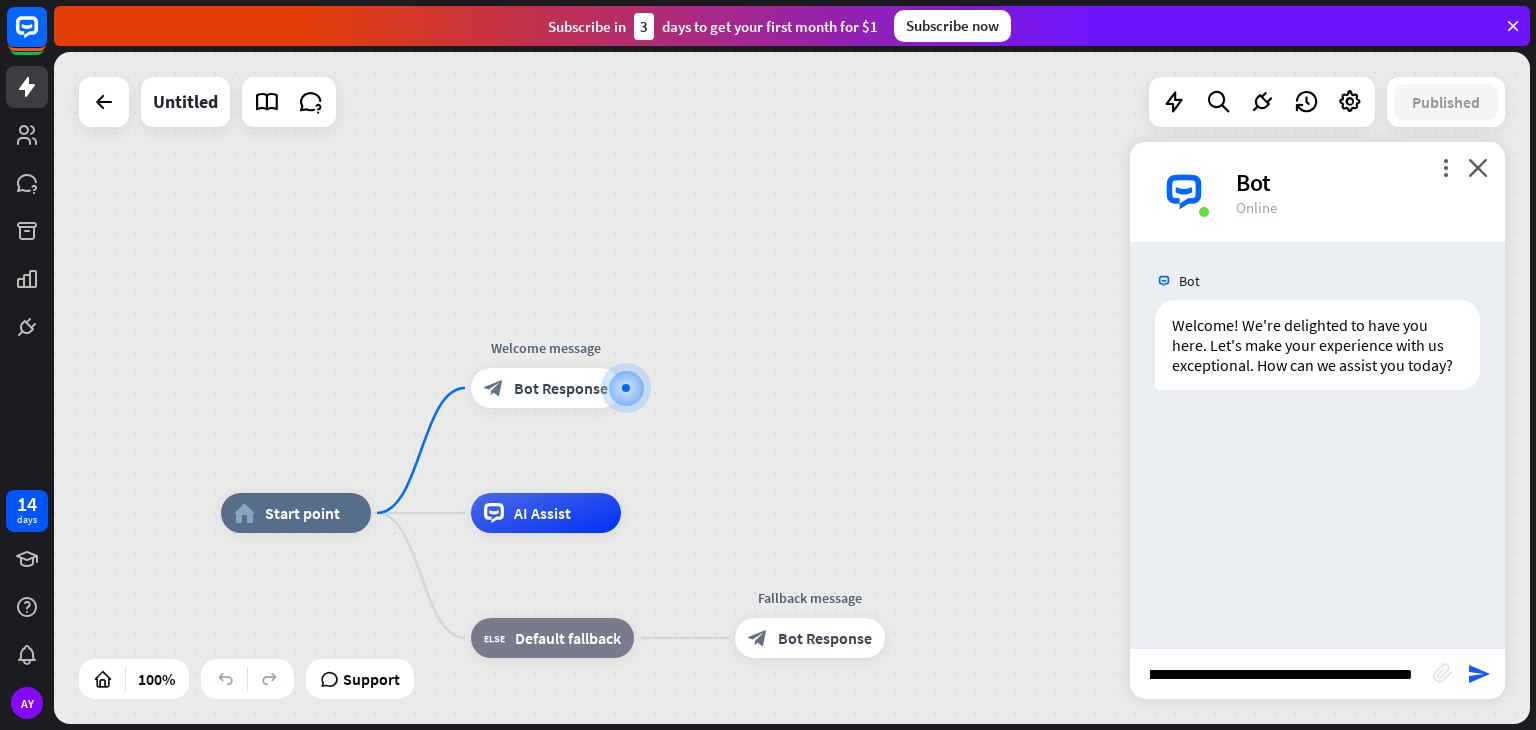 scroll, scrollTop: 0, scrollLeft: 0, axis: both 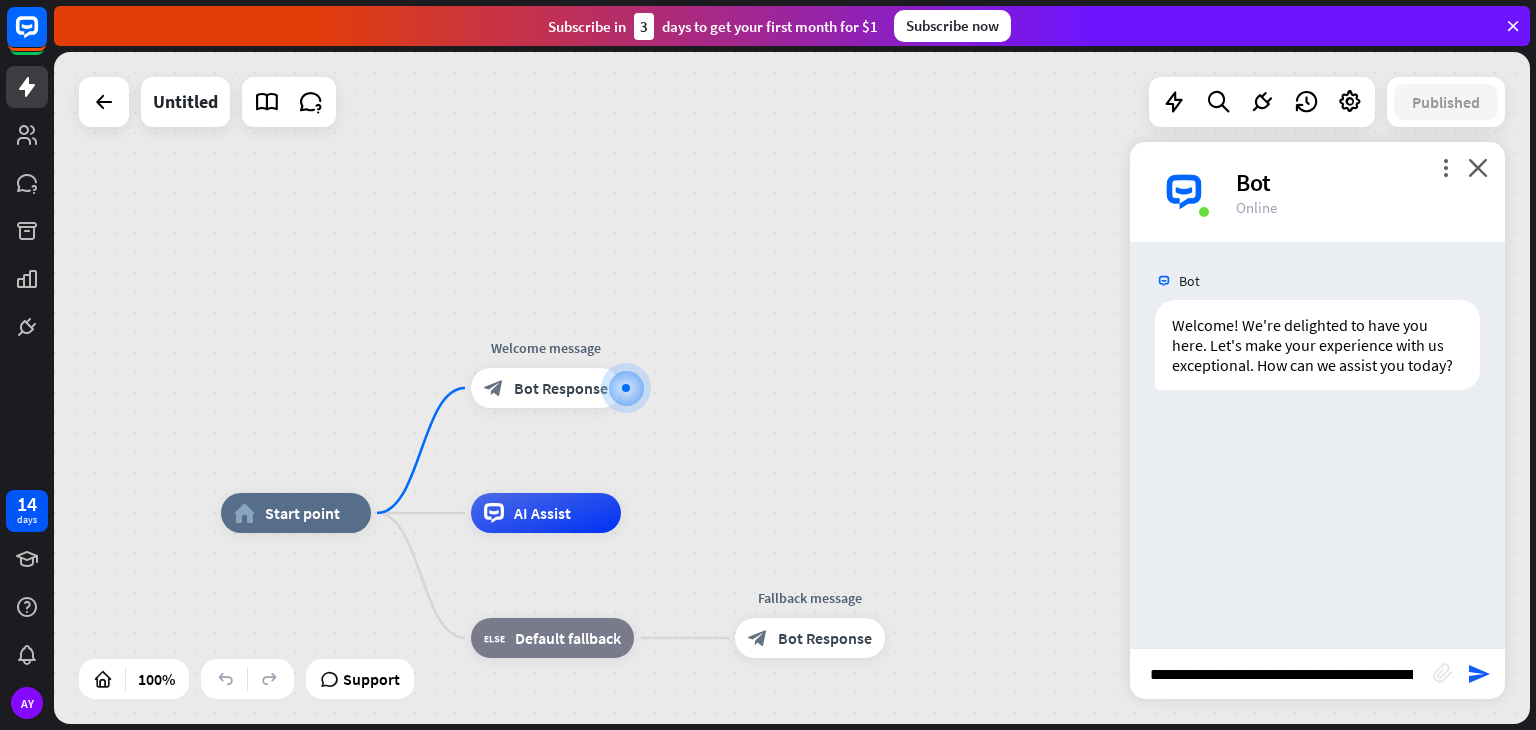 click on "block_attachment" at bounding box center [1443, 673] 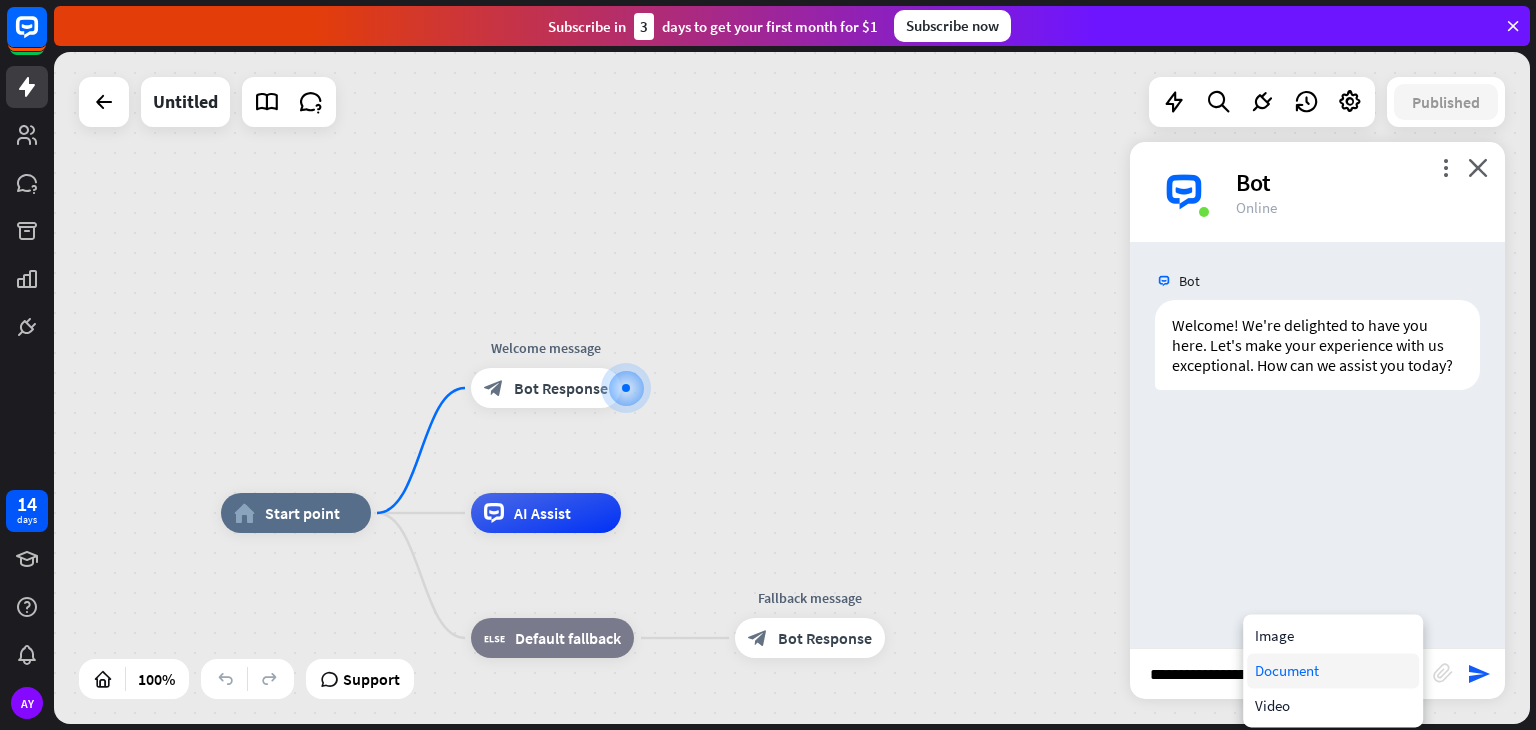 click on "Document" at bounding box center (1333, 670) 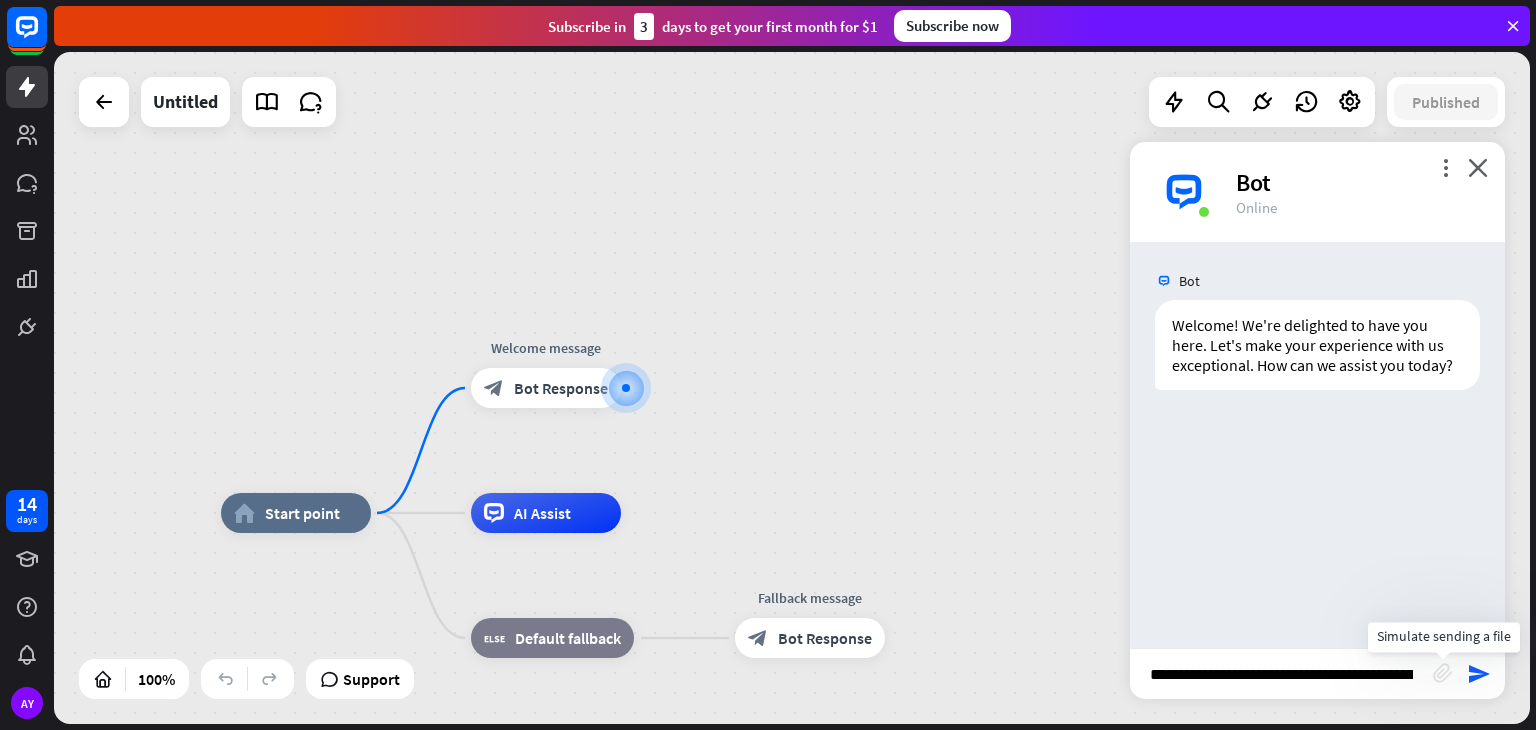 click on "block_attachment" at bounding box center [1443, 673] 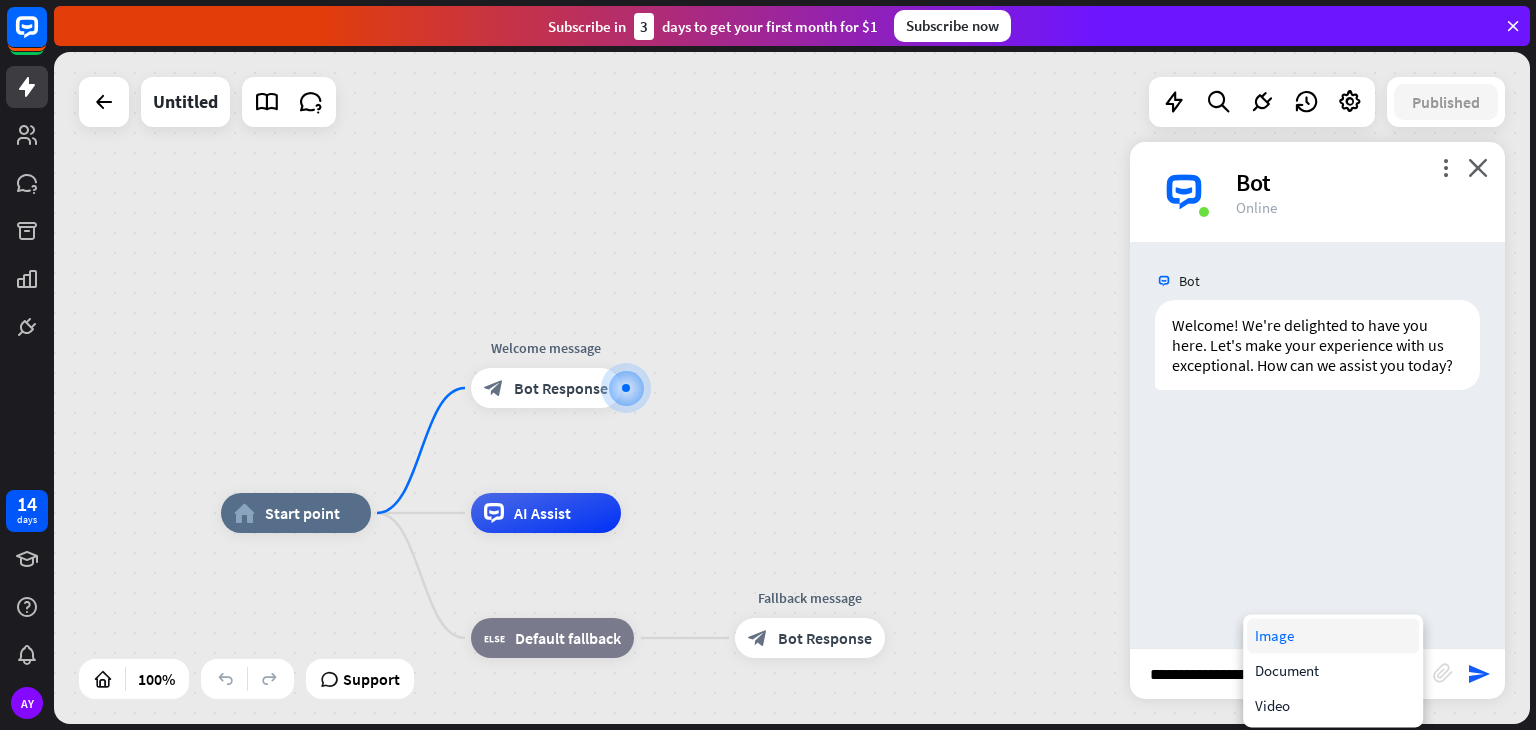 click on "Image" at bounding box center [1333, 635] 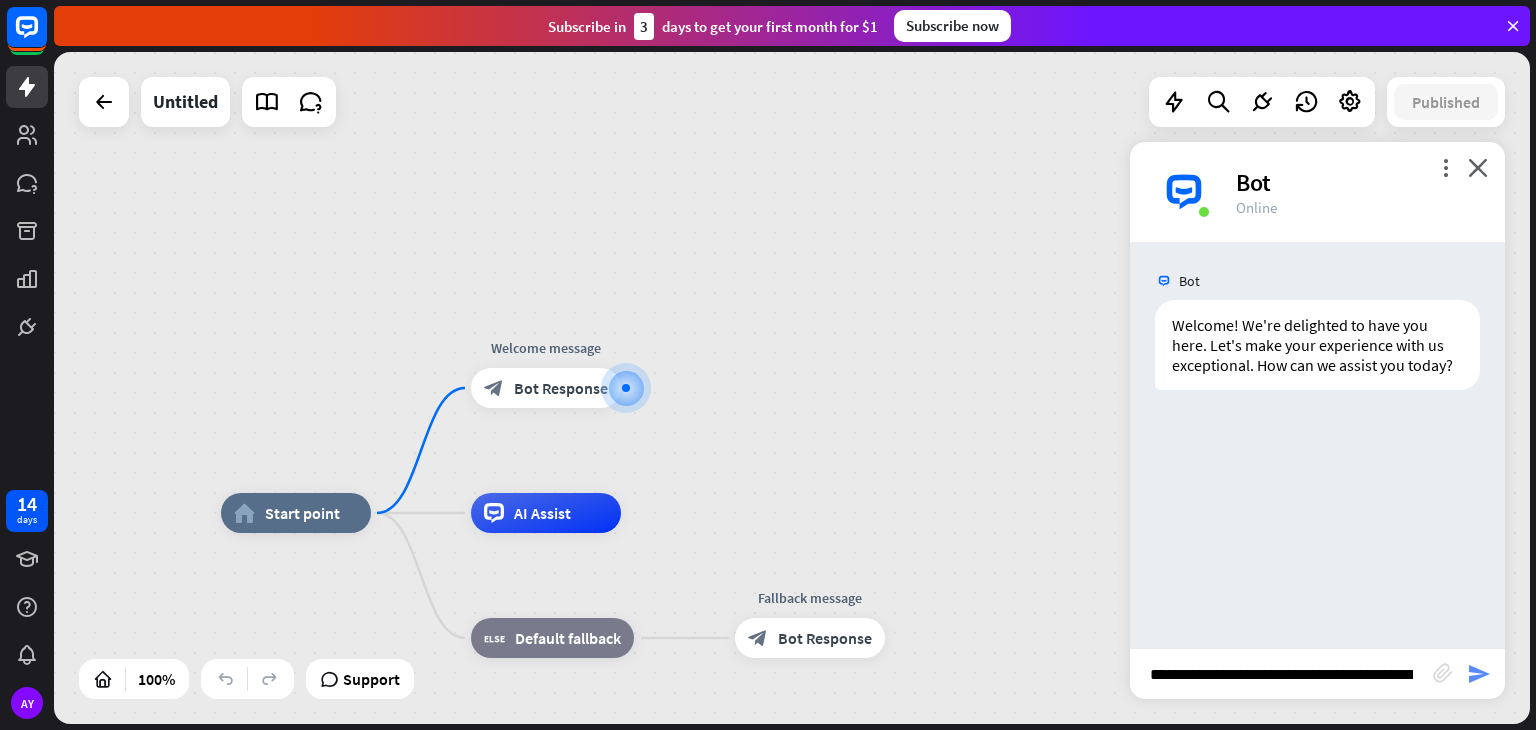 click on "send" at bounding box center (1479, 674) 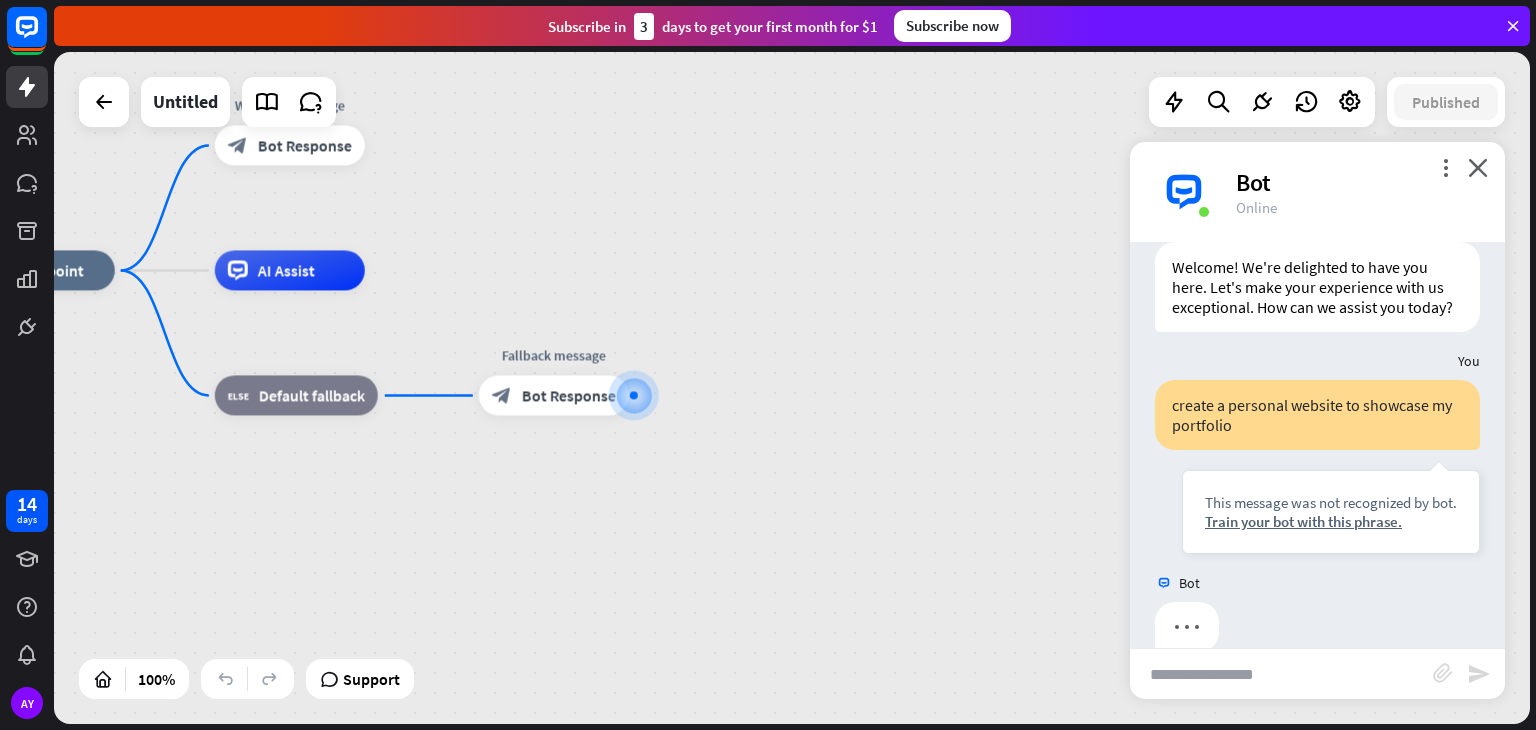 scroll, scrollTop: 112, scrollLeft: 0, axis: vertical 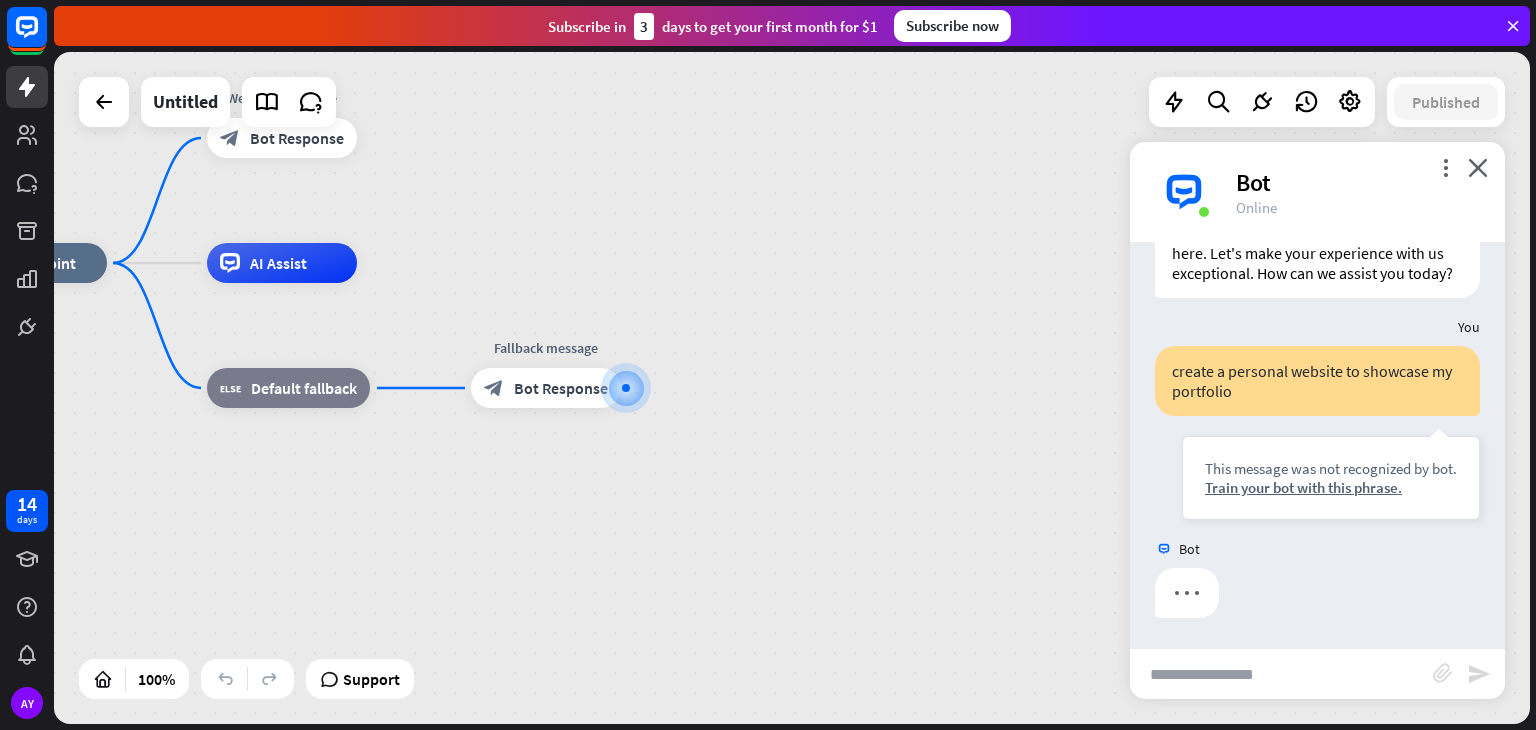 click at bounding box center (1281, 674) 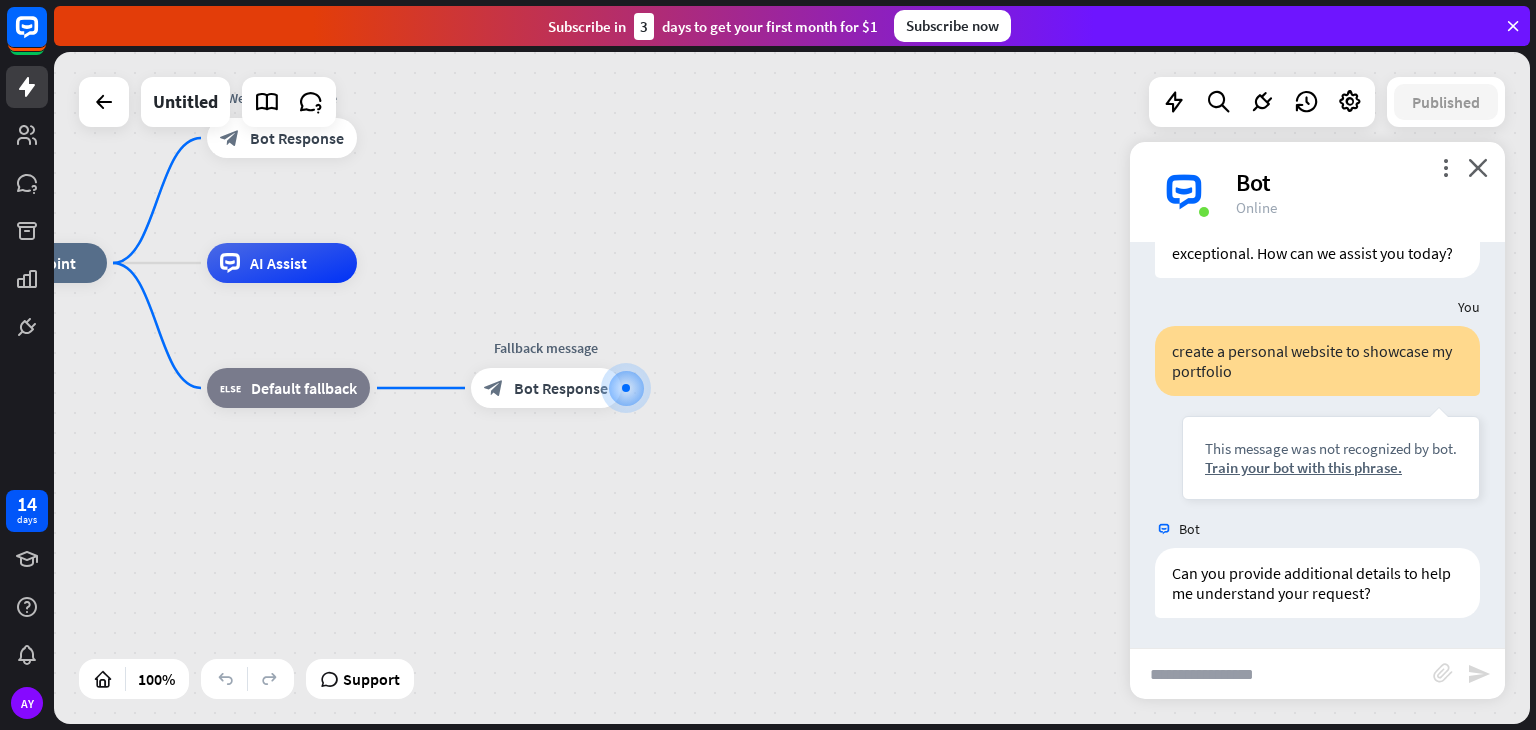 scroll, scrollTop: 132, scrollLeft: 0, axis: vertical 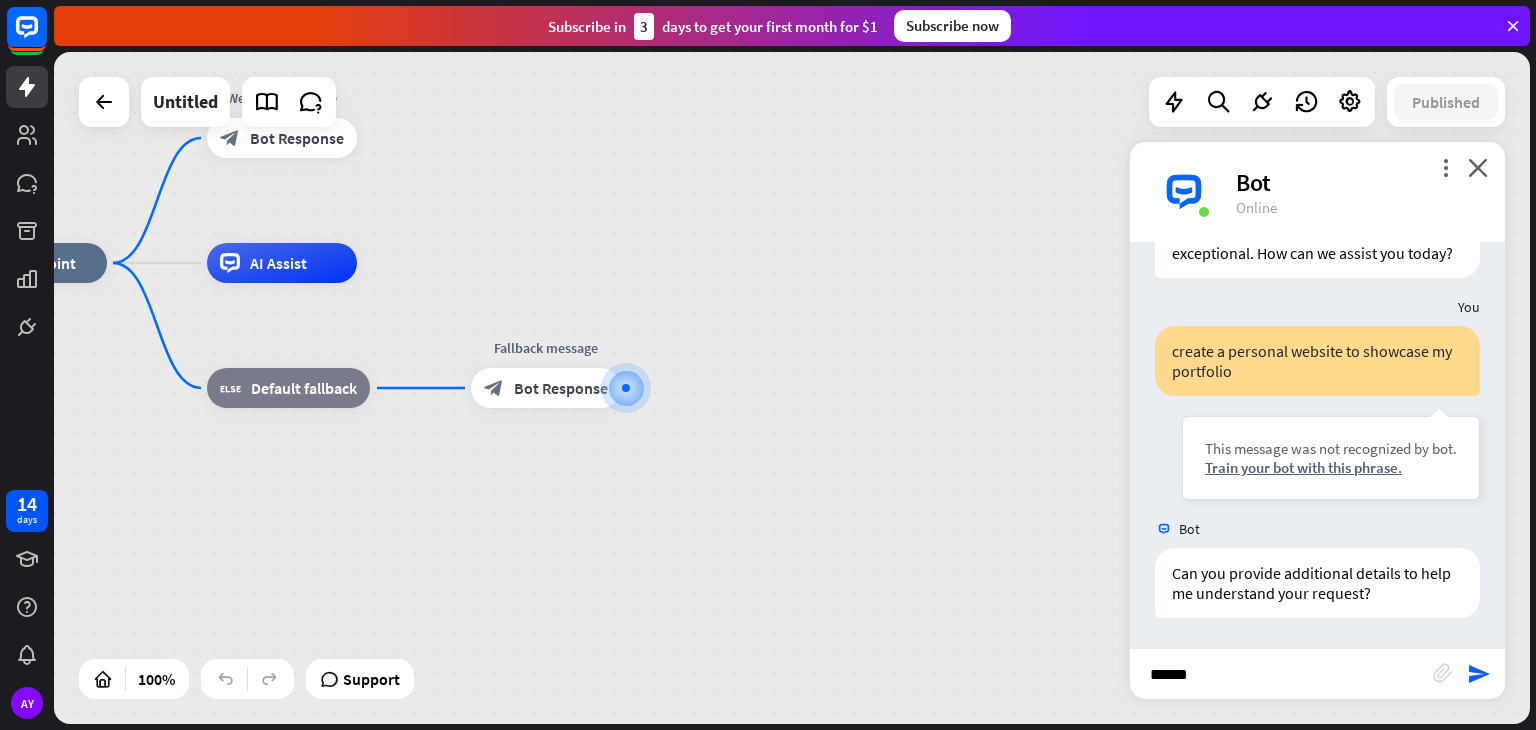 click on "*****" at bounding box center [1281, 674] 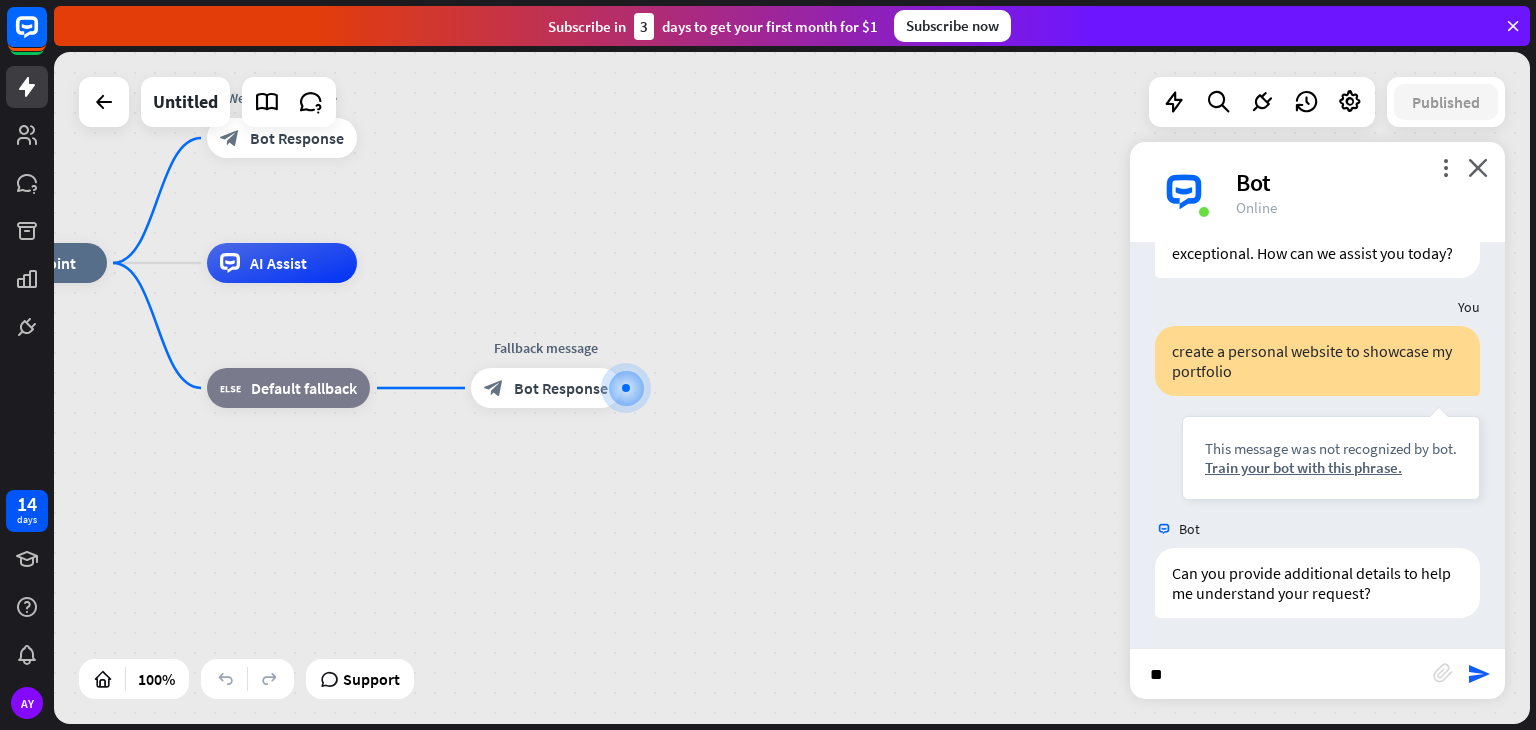 type on "*" 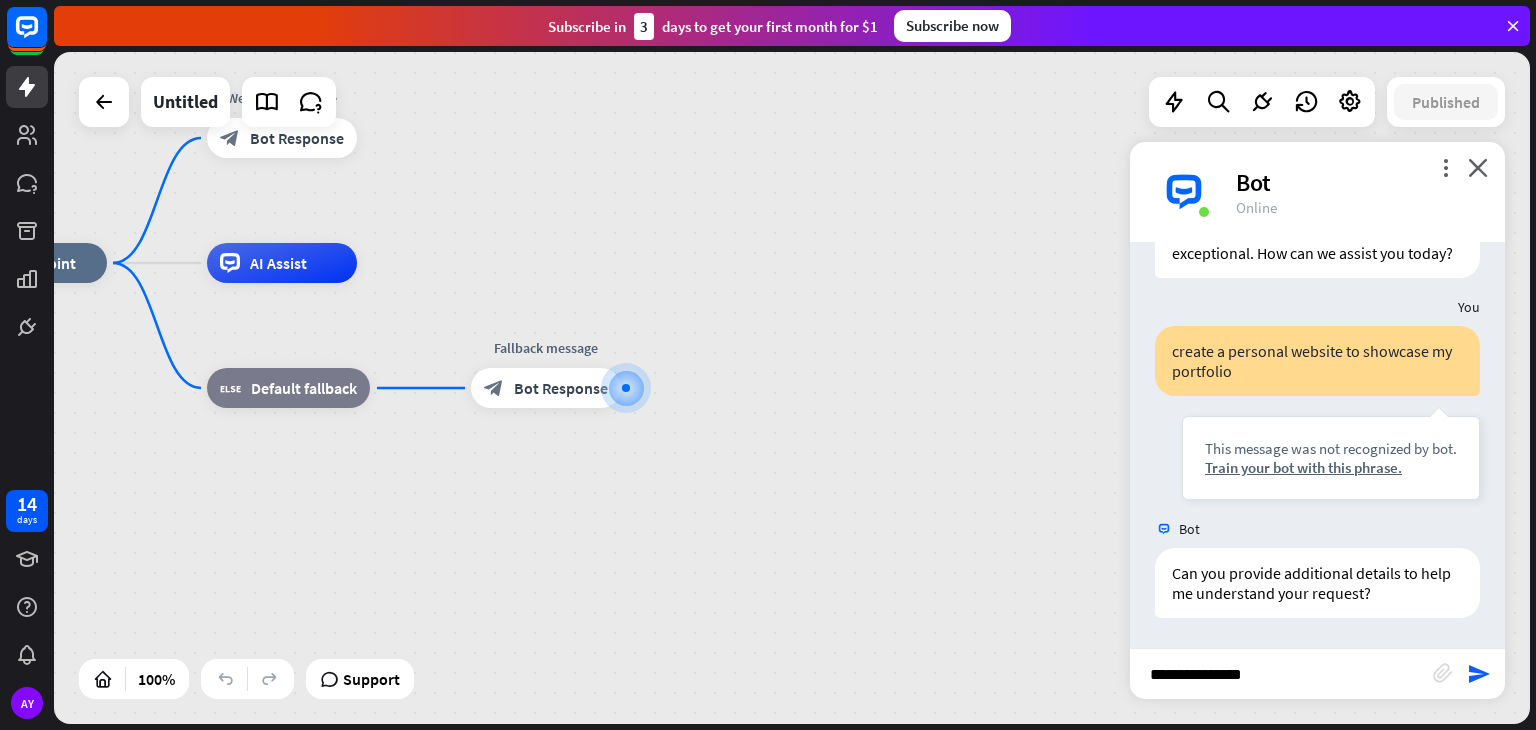 type on "**********" 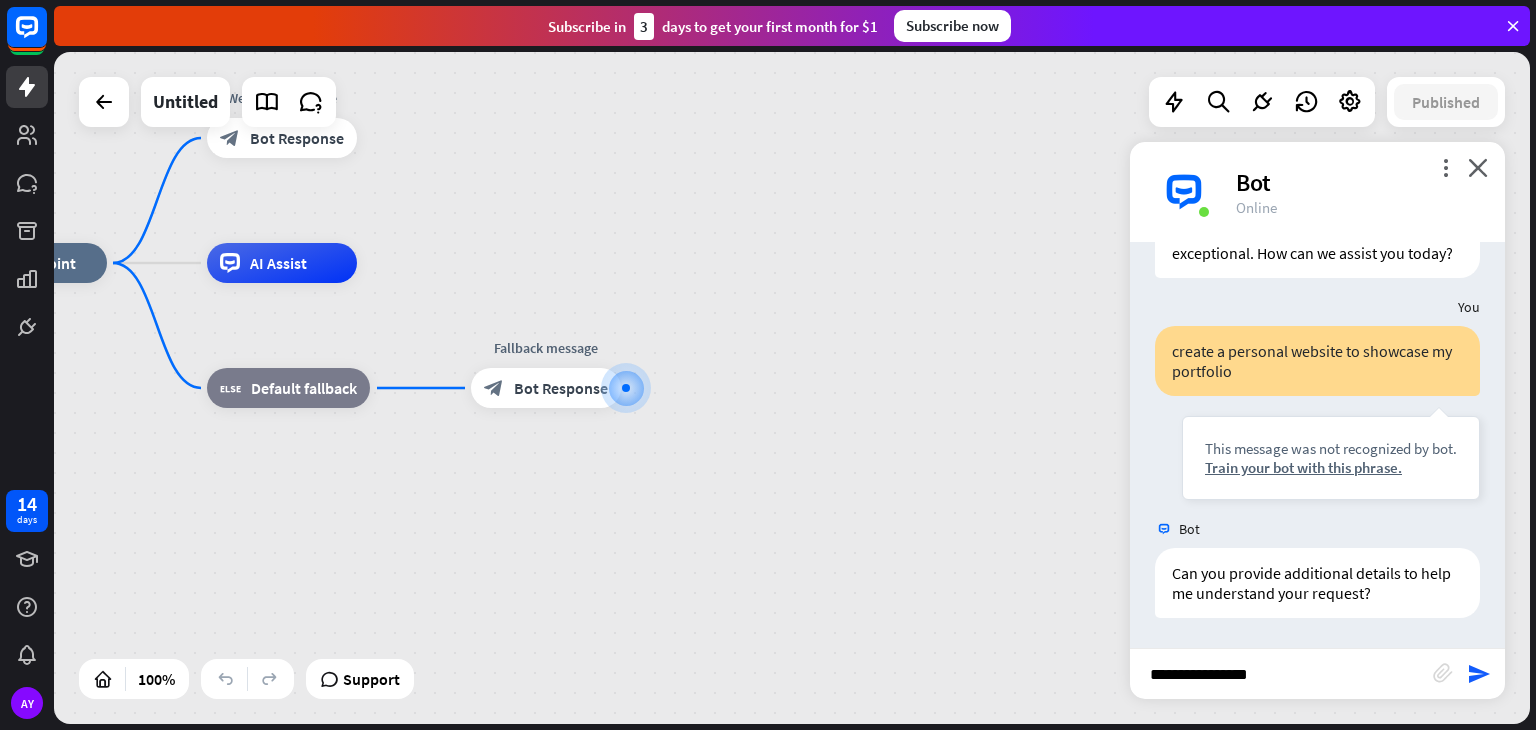 type 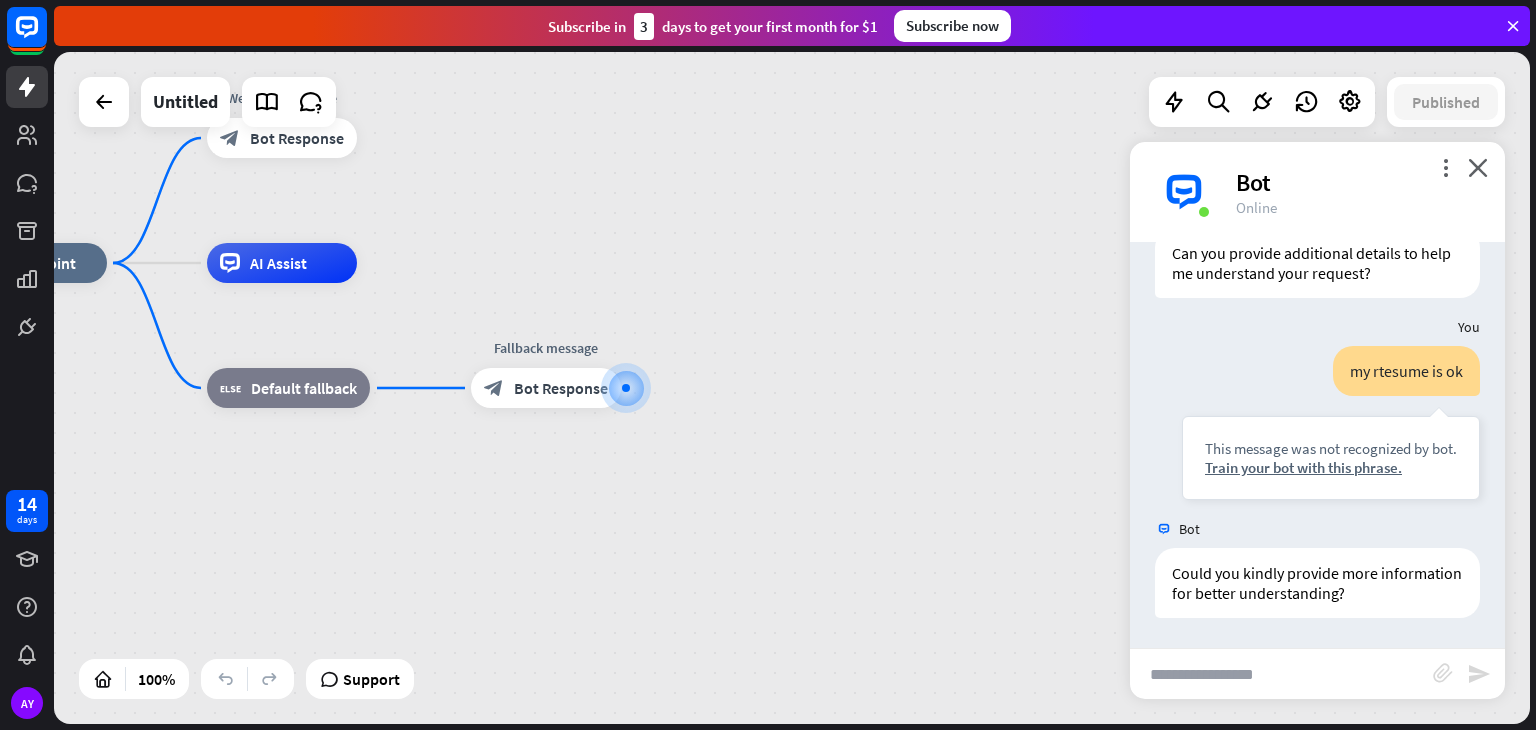scroll, scrollTop: 451, scrollLeft: 0, axis: vertical 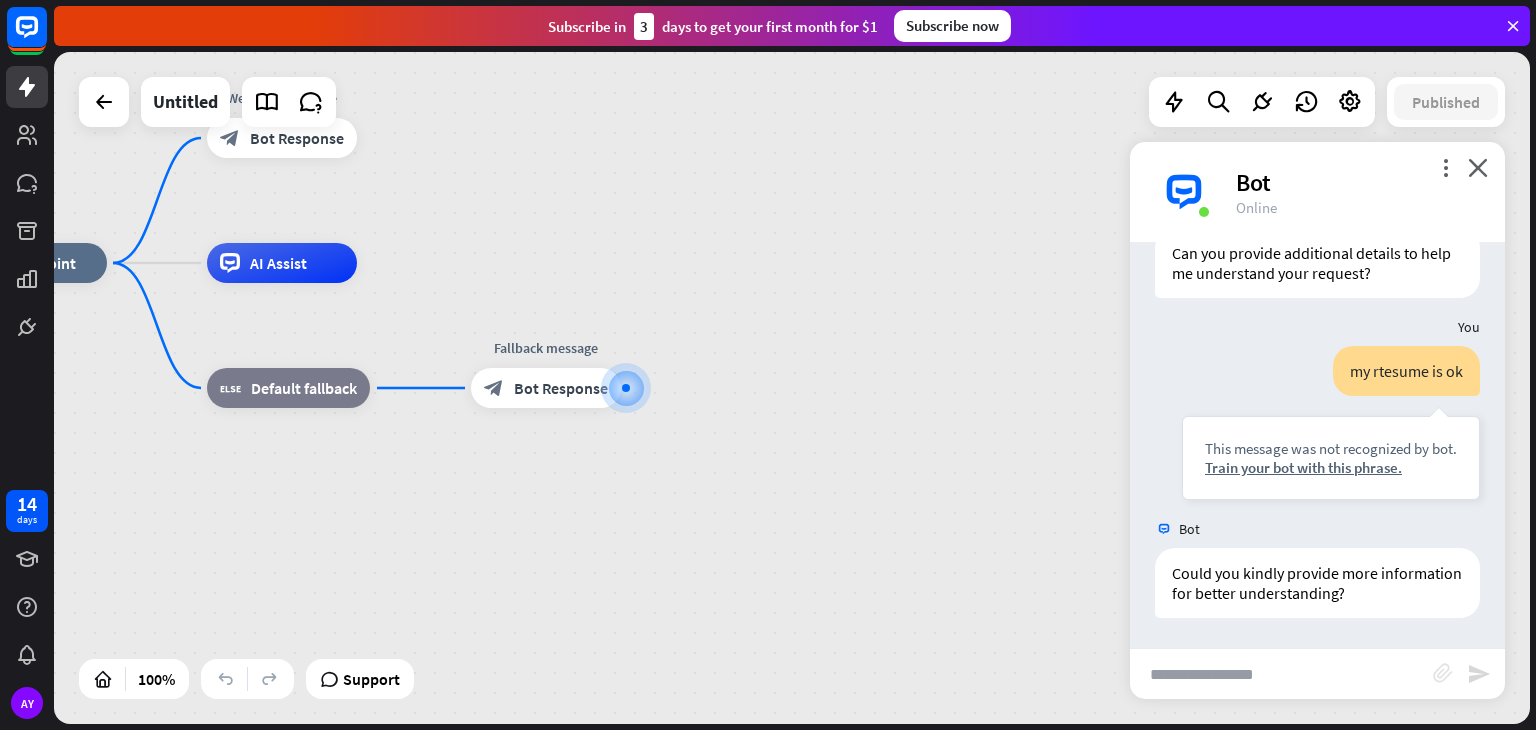 click on "block_attachment" at bounding box center (1443, 673) 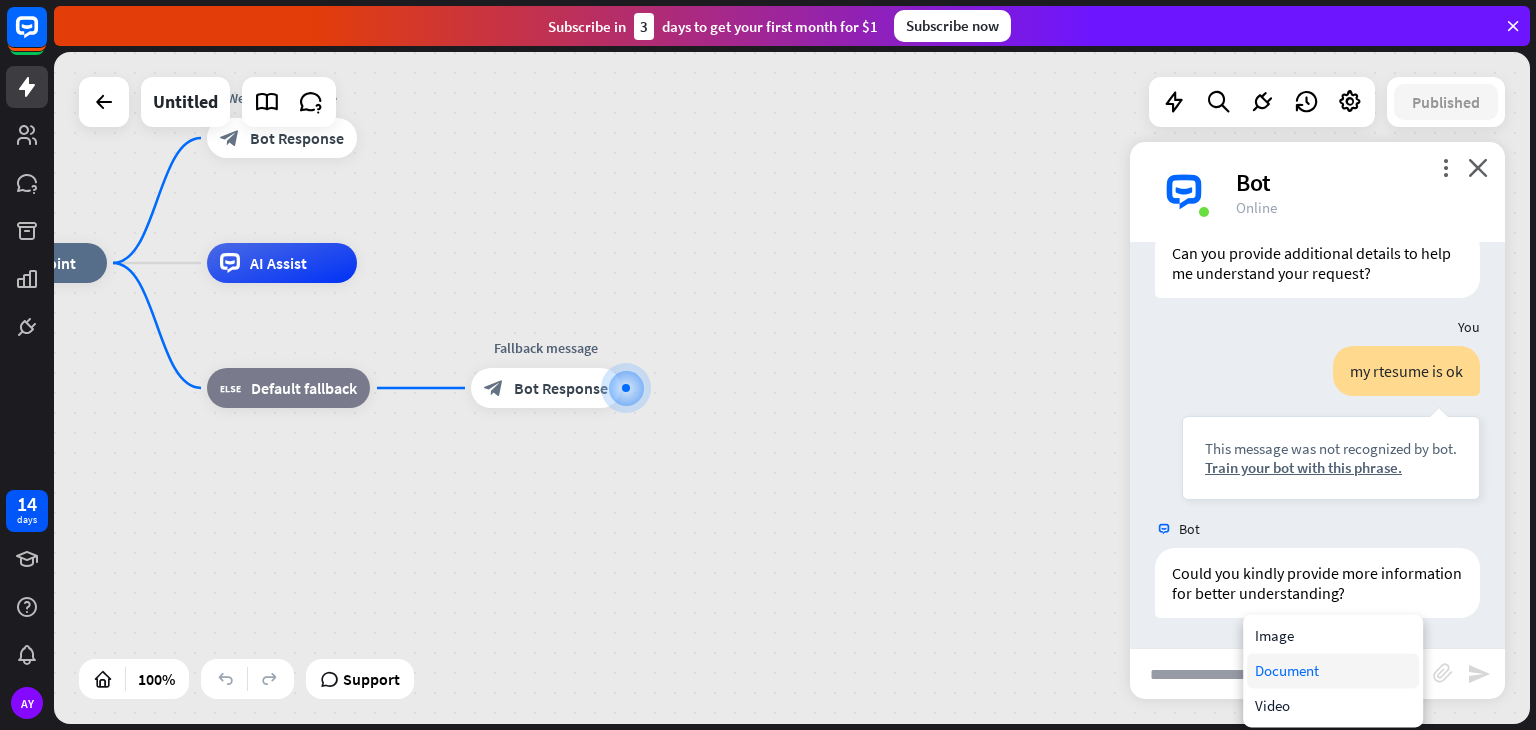 click on "Document" at bounding box center [1333, 670] 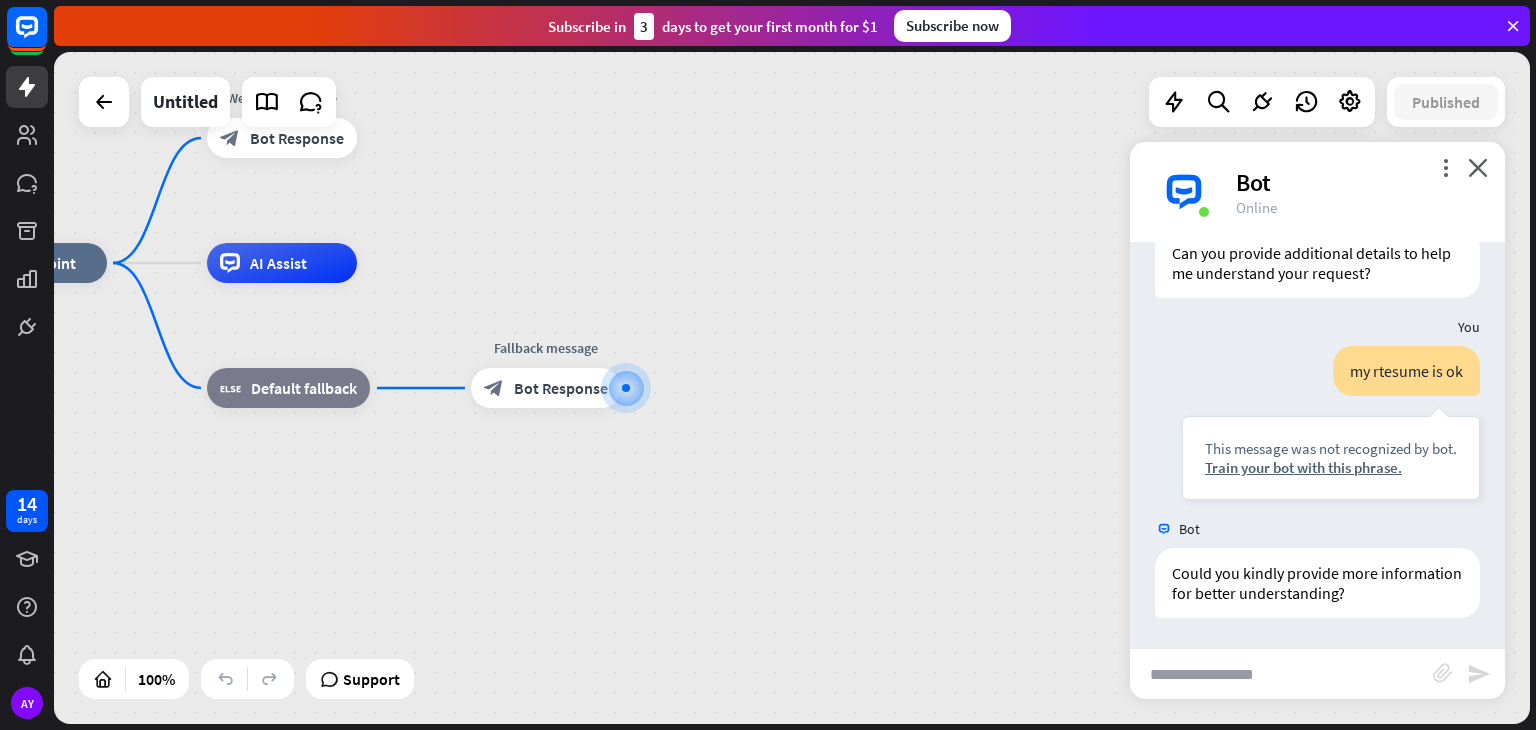 scroll, scrollTop: 451, scrollLeft: 0, axis: vertical 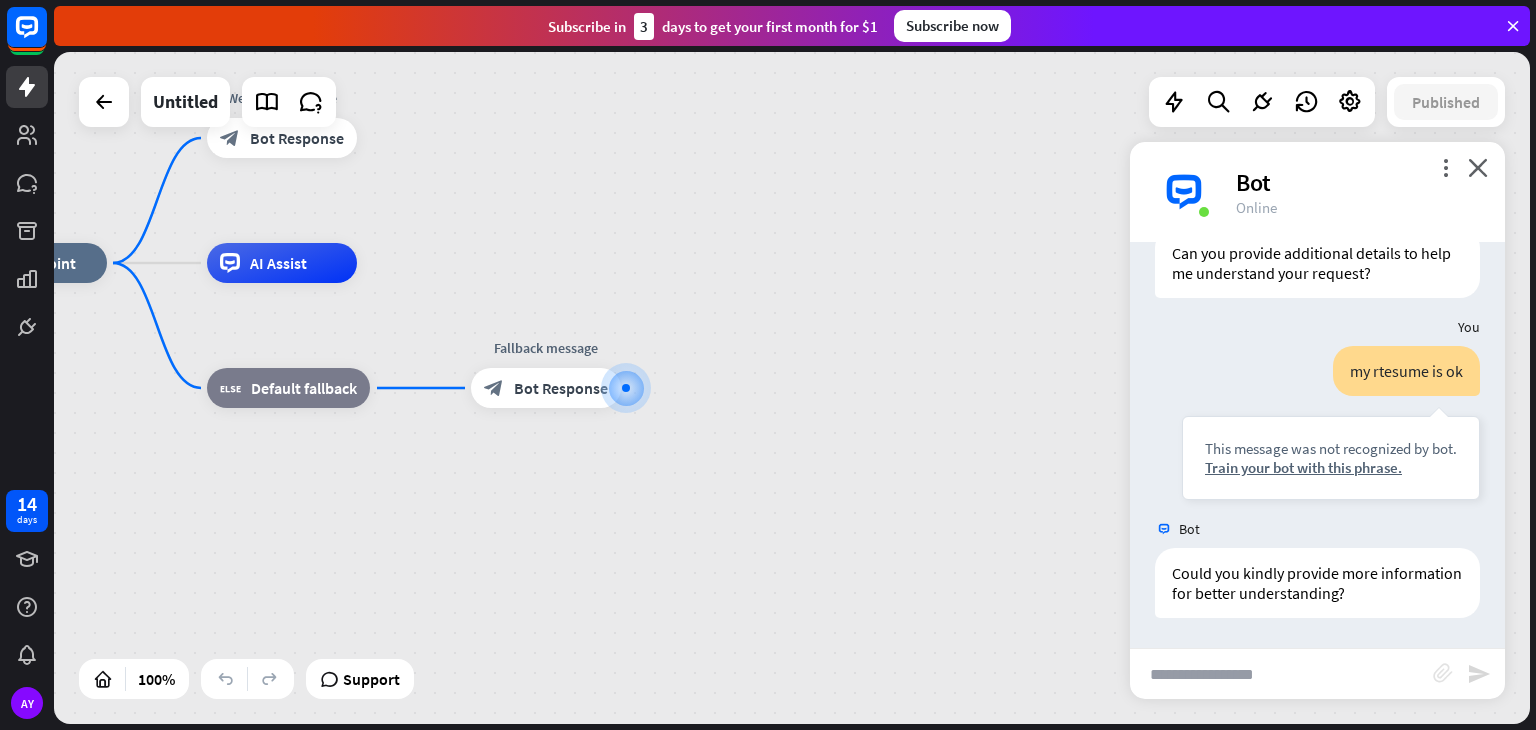 click on "block_attachment" at bounding box center (1443, 673) 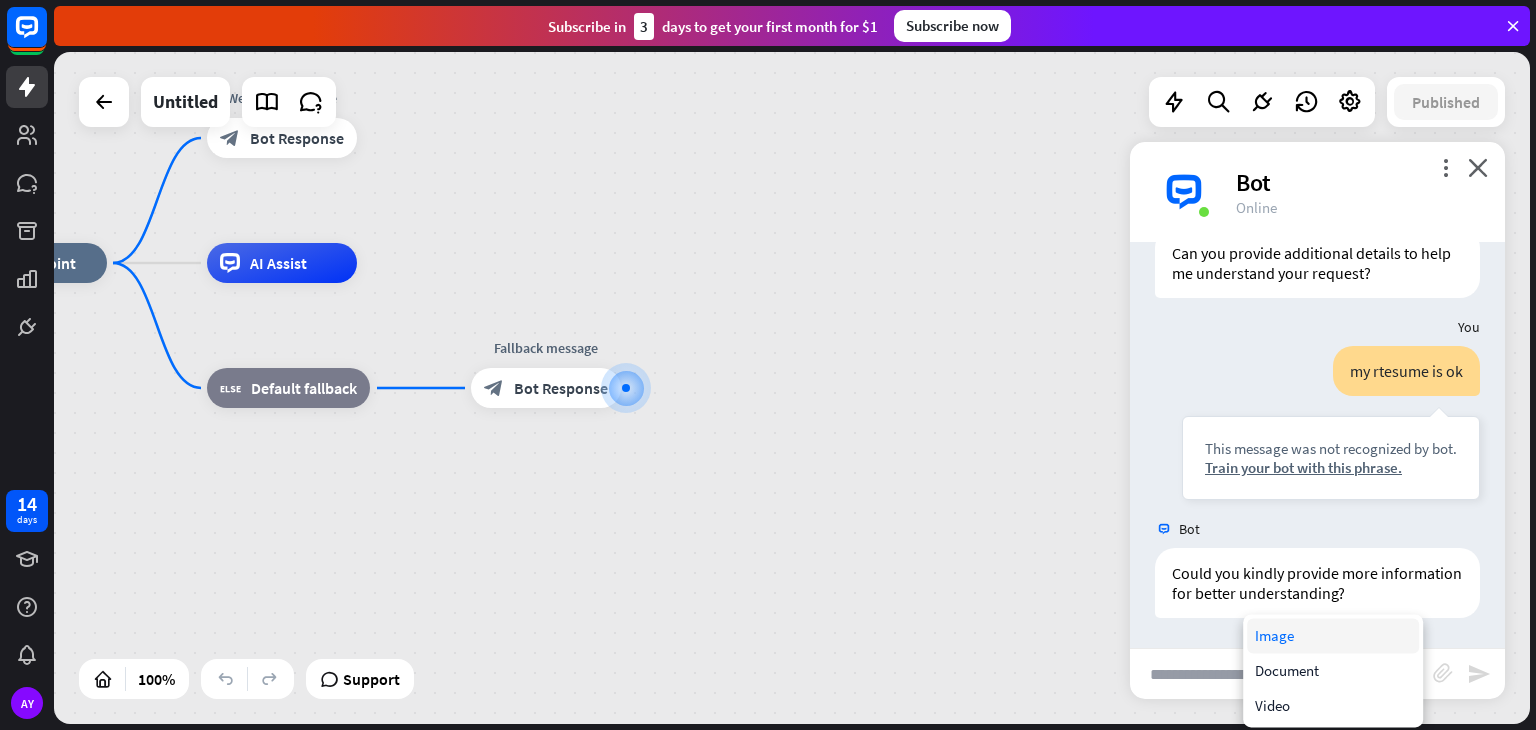 click on "Image" at bounding box center (1333, 635) 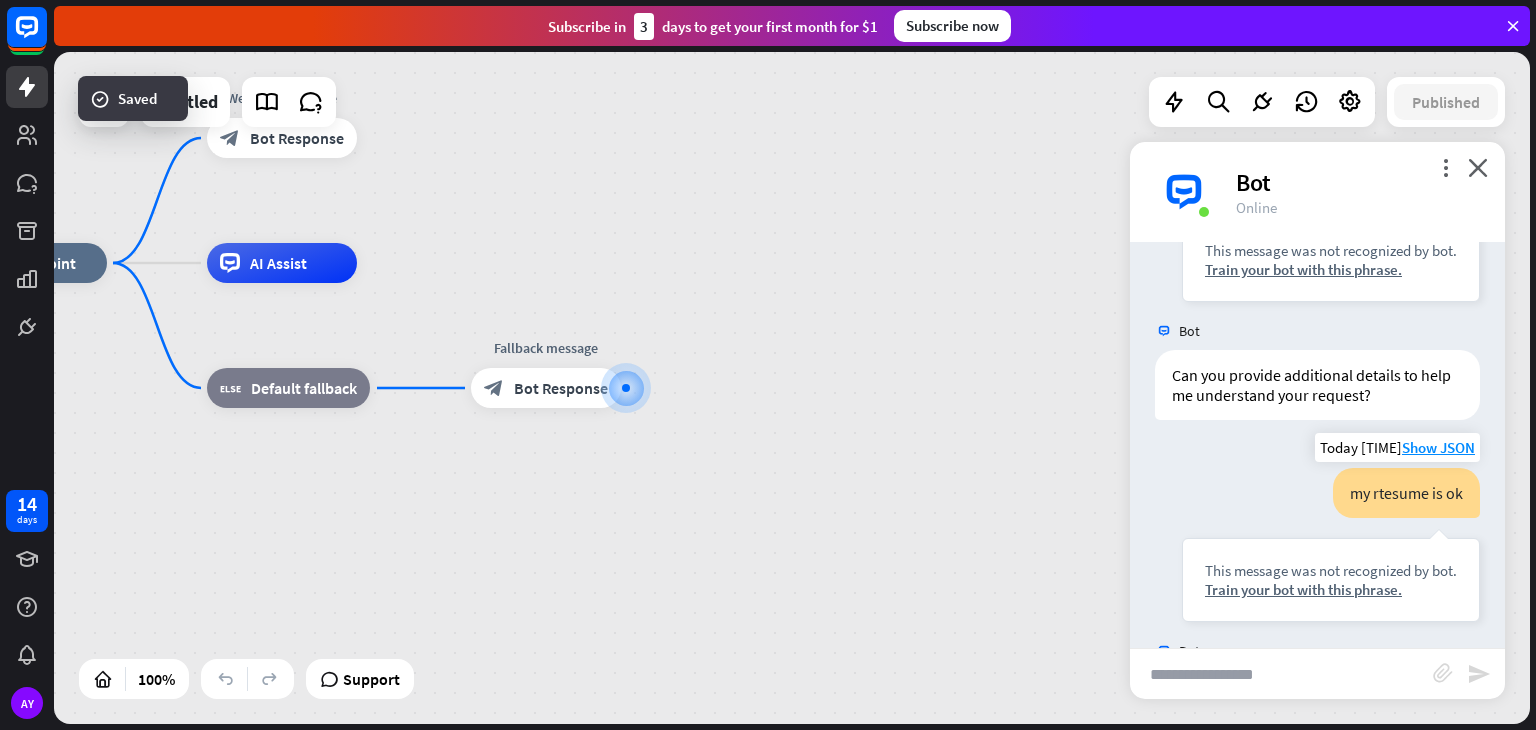 scroll, scrollTop: 451, scrollLeft: 0, axis: vertical 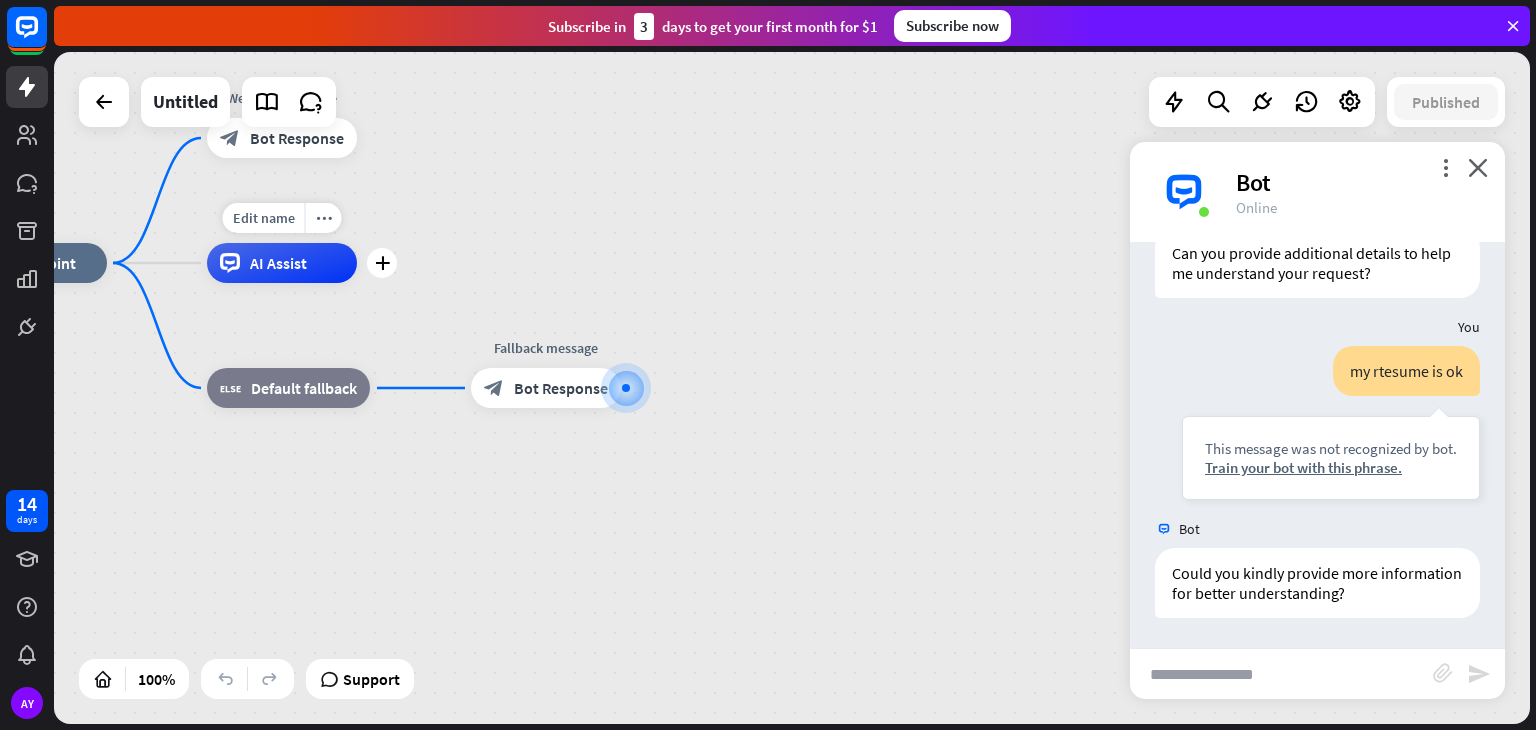 click on "AI Assist" at bounding box center [282, 263] 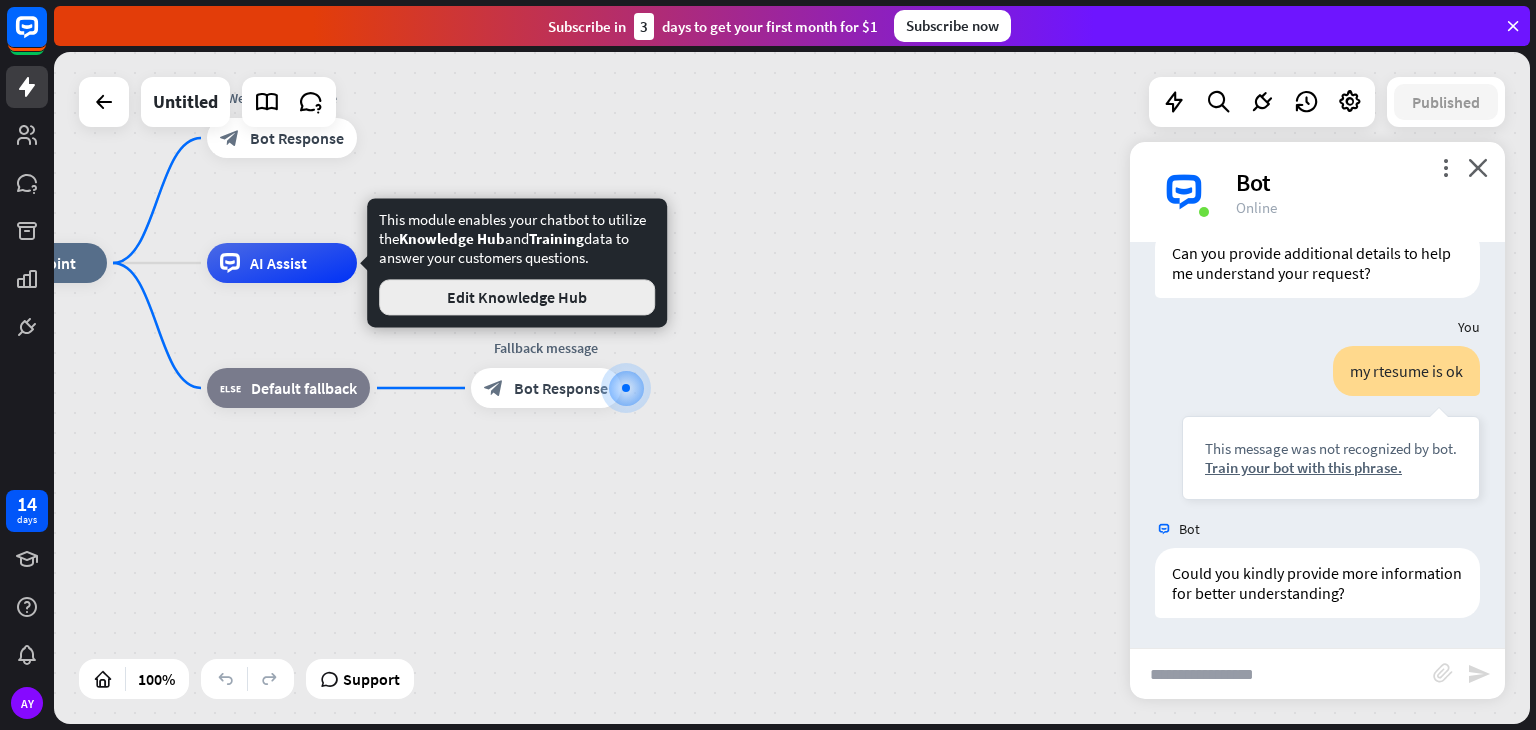 click on "Edit Knowledge Hub" at bounding box center [517, 297] 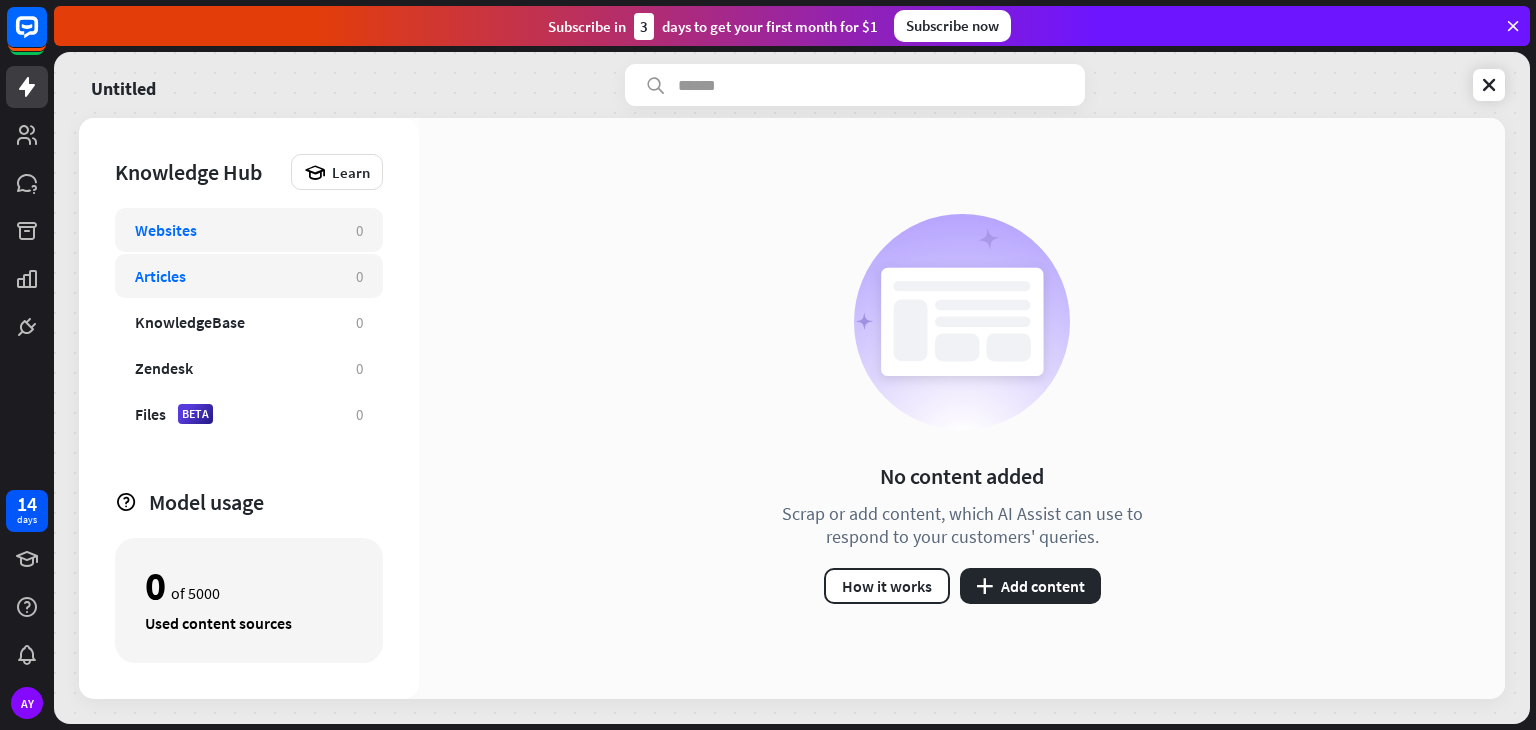 click on "Articles" at bounding box center [235, 276] 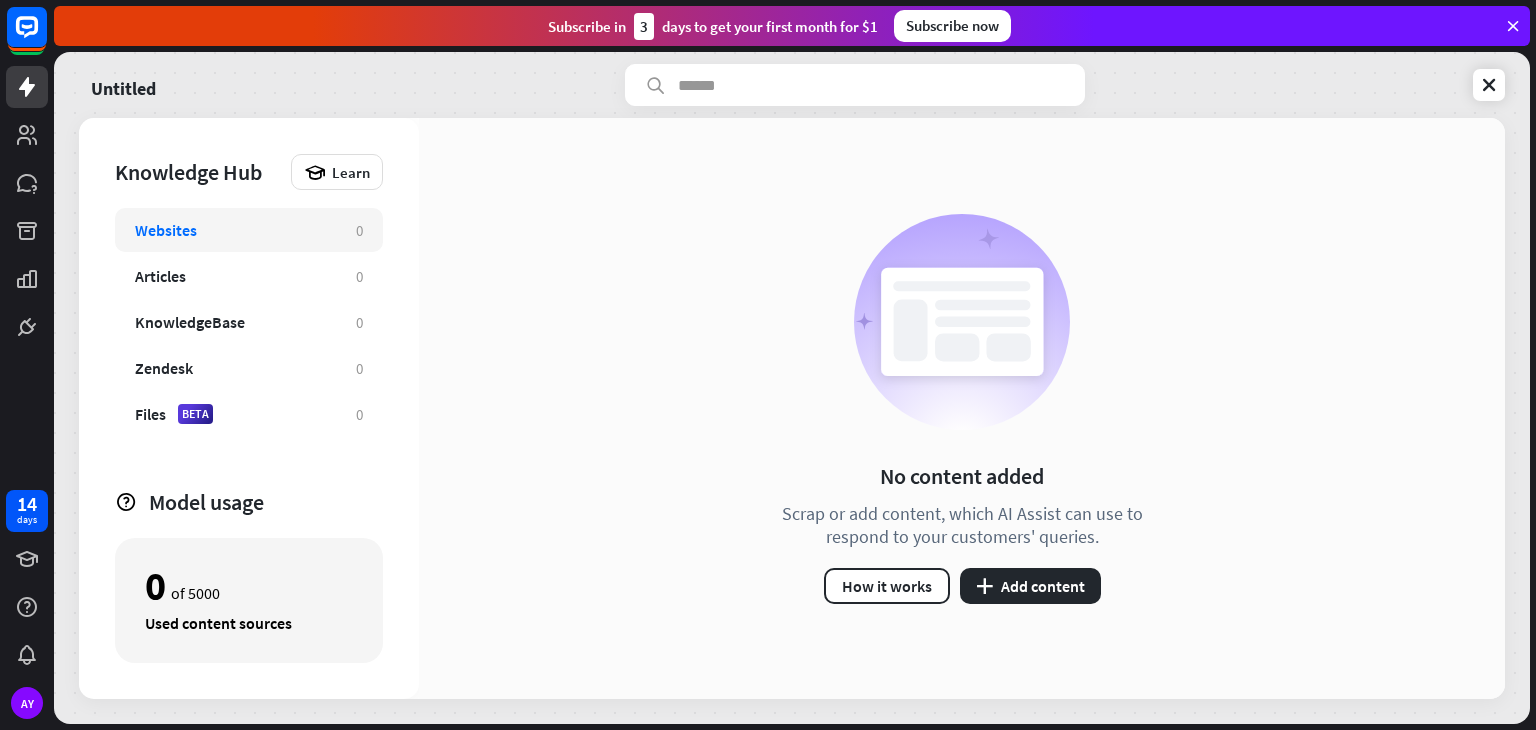 click on "Websites" at bounding box center (166, 230) 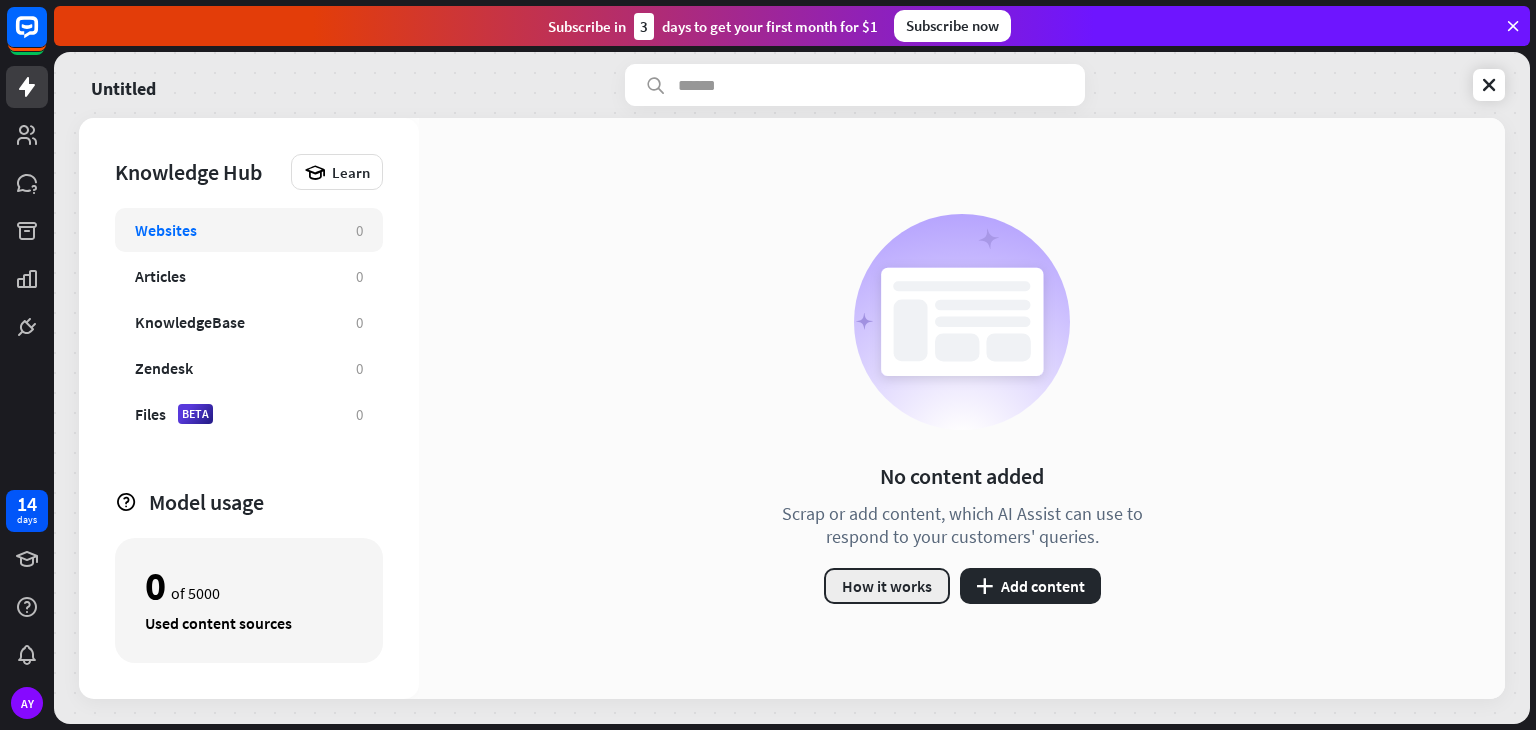 click on "How it works" at bounding box center (887, 586) 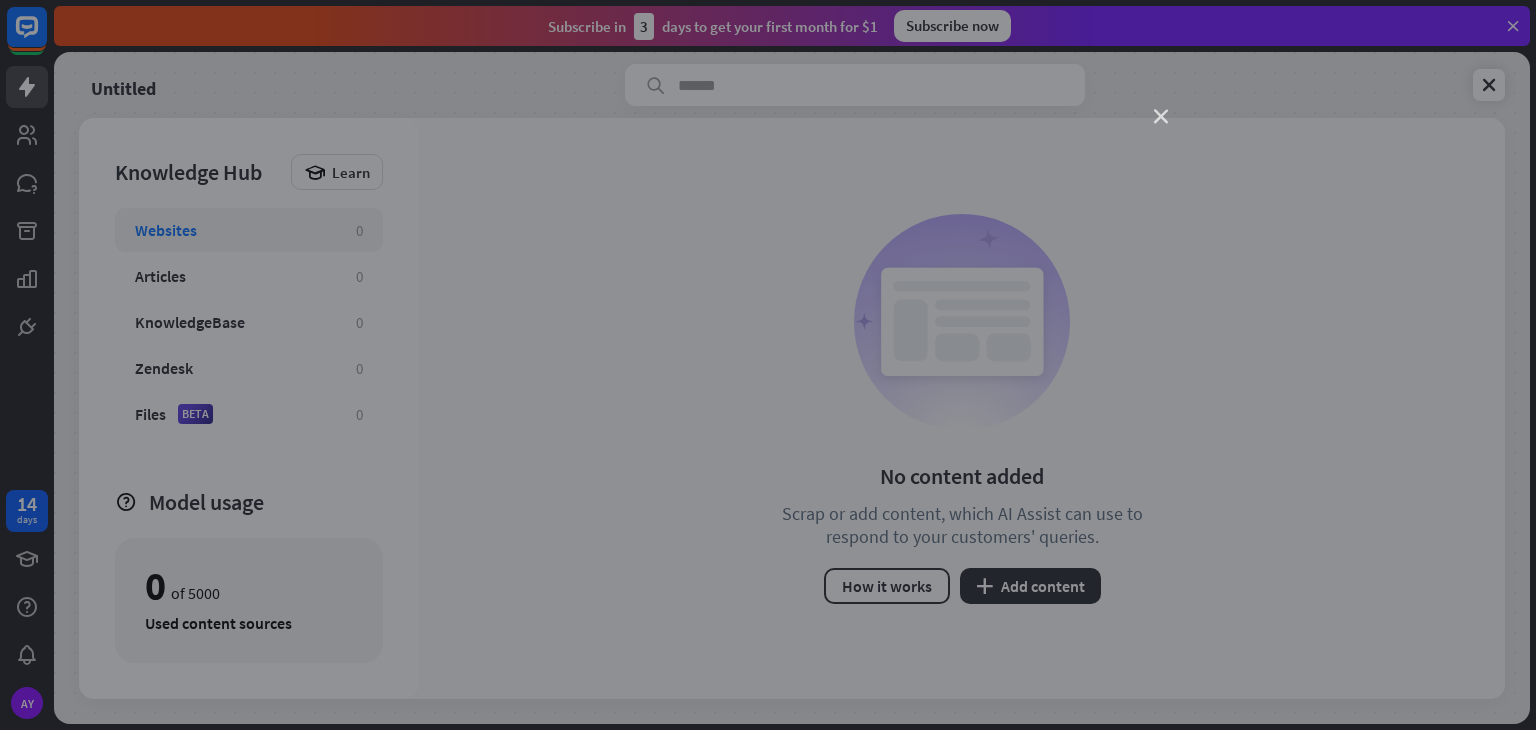 click on "close" at bounding box center (1161, 117) 